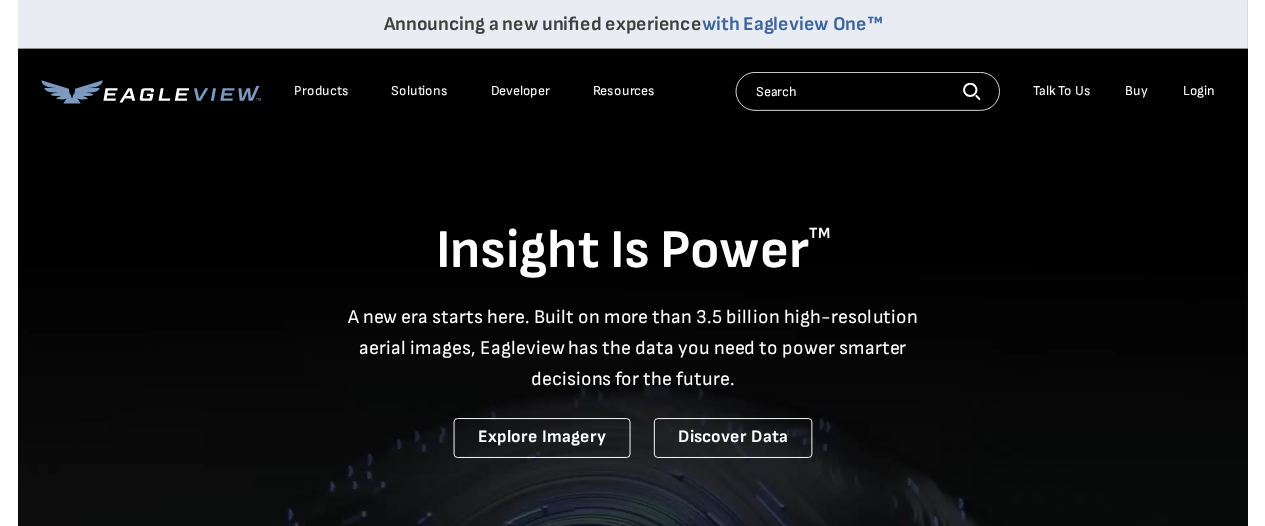 scroll, scrollTop: 0, scrollLeft: 0, axis: both 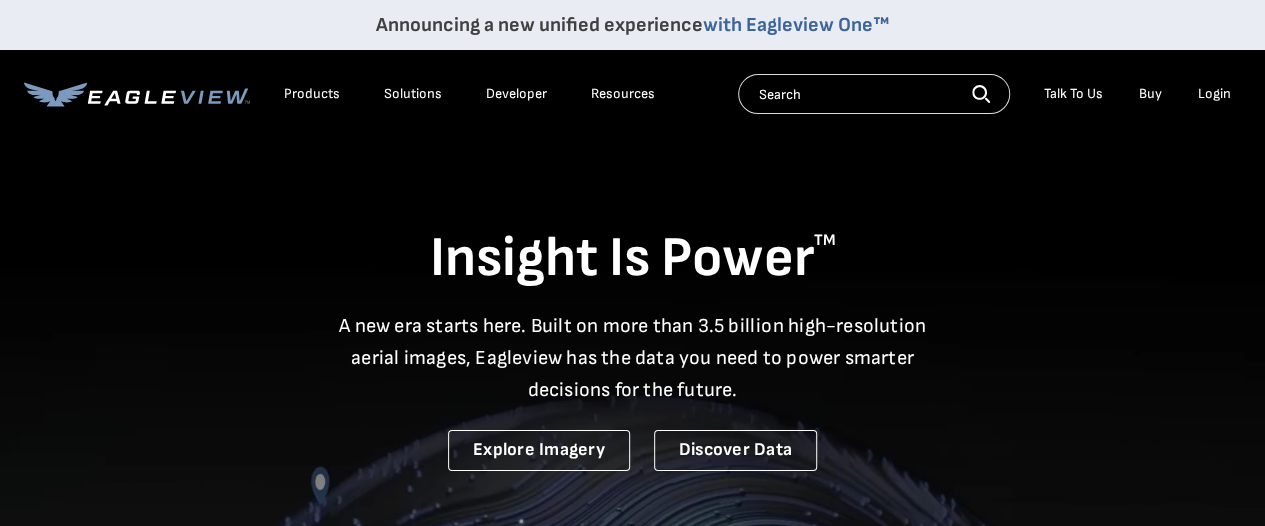 click on "Login" at bounding box center (1214, 94) 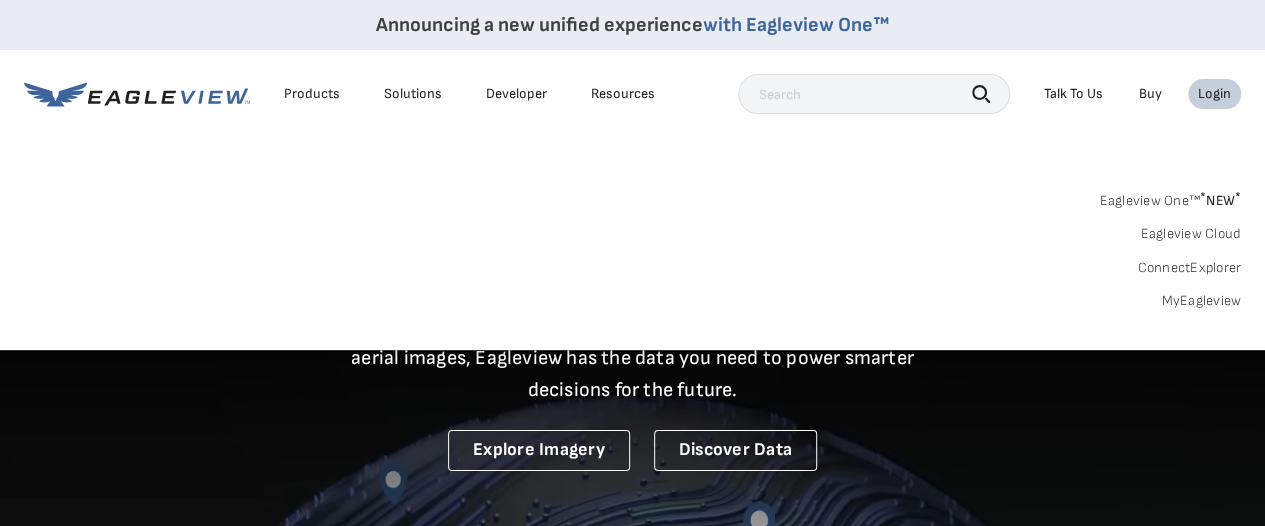click on "MyEagleview" at bounding box center [1201, 301] 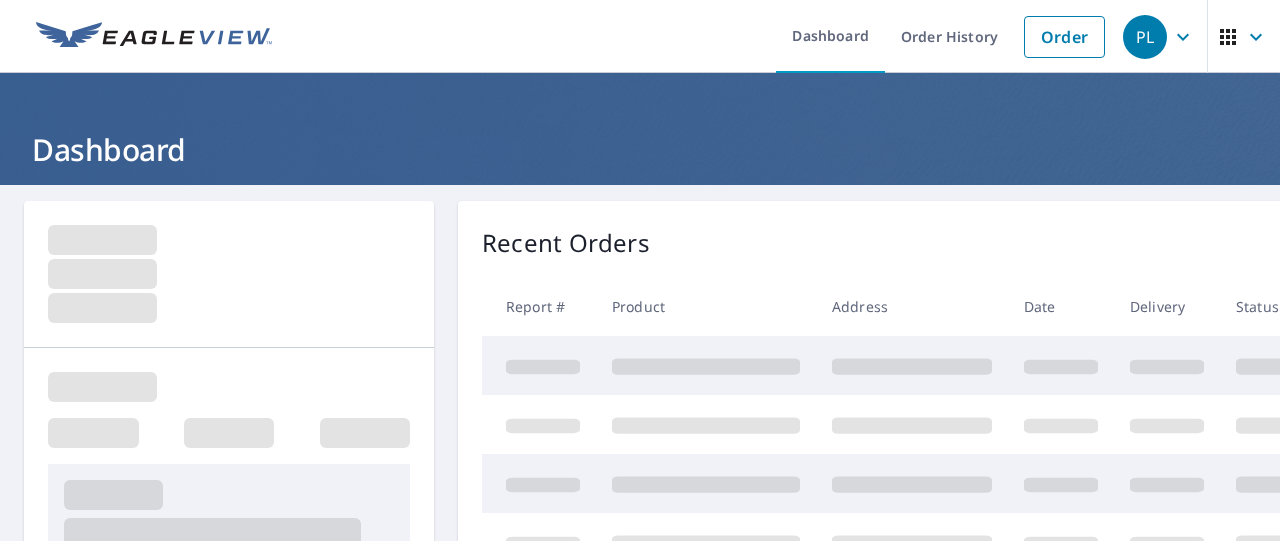 scroll, scrollTop: 0, scrollLeft: 0, axis: both 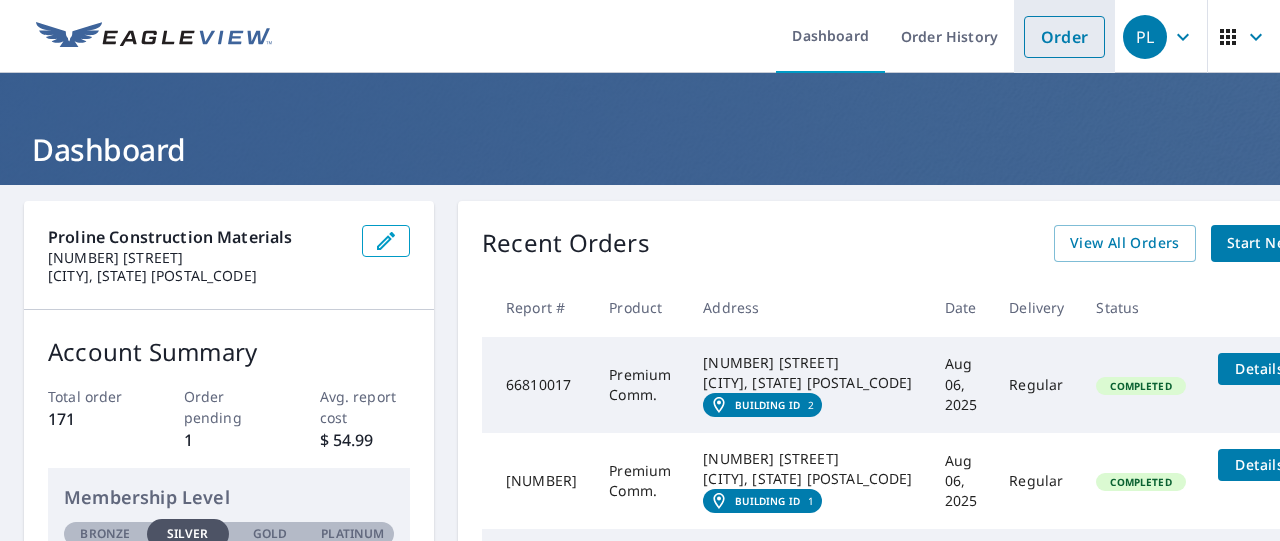 click on "Order" at bounding box center [1064, 37] 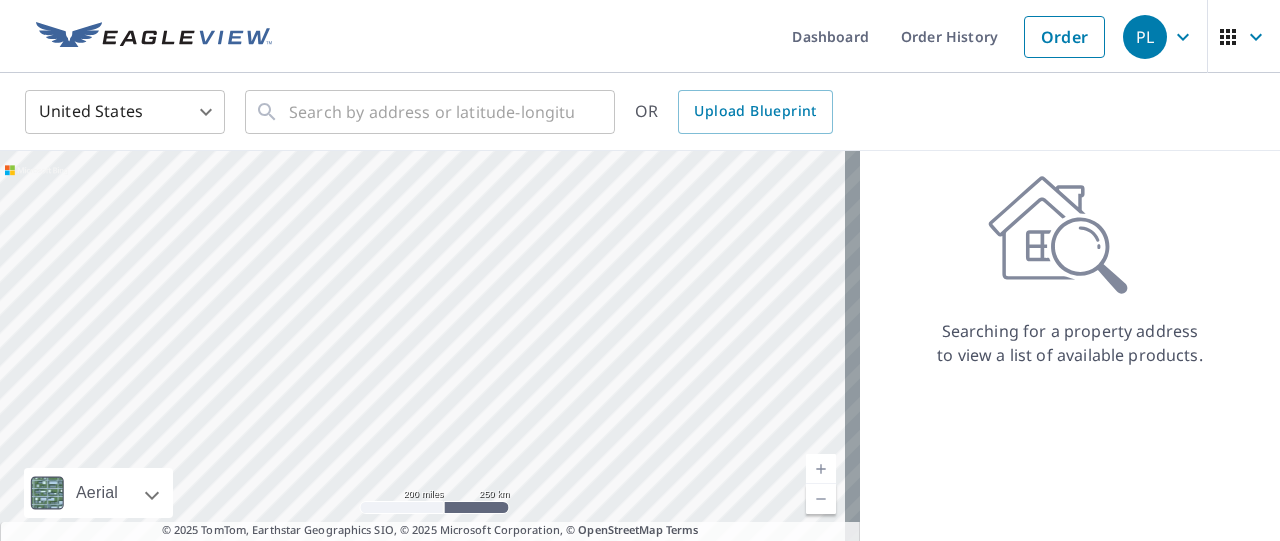 click on "PL PL
Dashboard Order History Order PL United States US ​ ​ OR Upload Blueprint Aerial Road A standard road map Aerial A detailed look from above Labels Labels 200 miles 250 km © 2025 TomTom, Earthstar Geographics  SIO, © 2025 Microsoft Corporation Terms © 2025 TomTom, Earthstar Geographics SIO, © 2025 Microsoft Corporation, ©   OpenStreetMap   Terms Images provided by Bing Maps are for property identification purposes only and are not a representation of EagleView images or the availability of images for the property. Searching for a property address to view a list of available products. Terms of Use  |  Privacy Policy © 2025 Eagle View Technologies, Inc. and Pictometry International Corp. All Rights Reserved. Reports issued by EagleView Technologies are covered by   one or more international and U.S. patents and pending applications, including U.S. Patent Nos. 8,078,436; 8,145,578; 8,170,840; 8,209,152;" at bounding box center [640, 270] 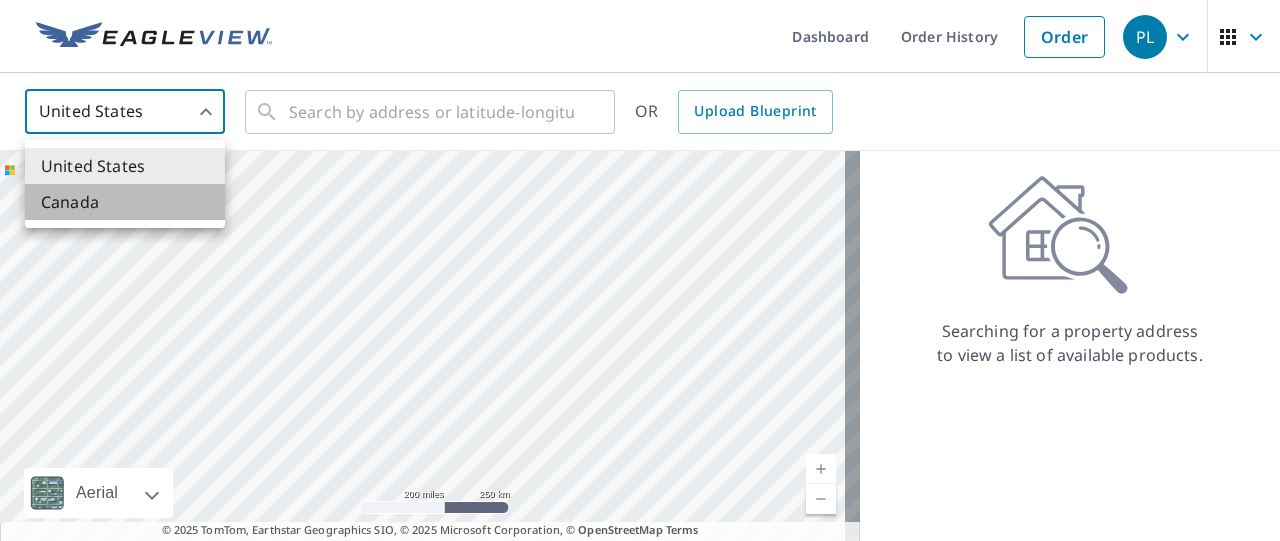 click on "Canada" at bounding box center [125, 202] 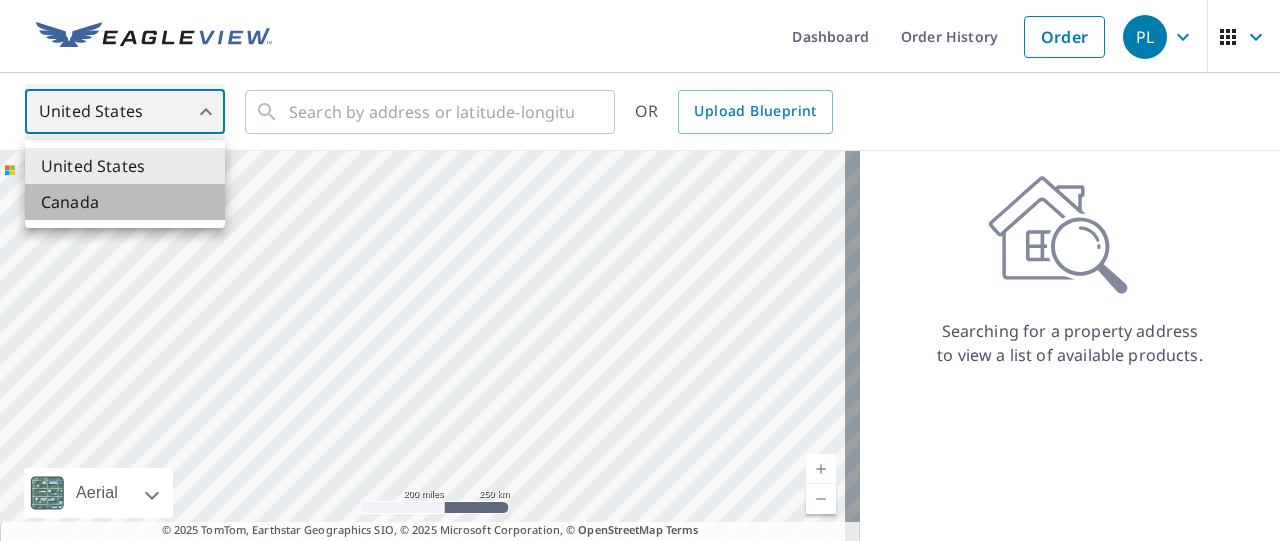 type on "CA" 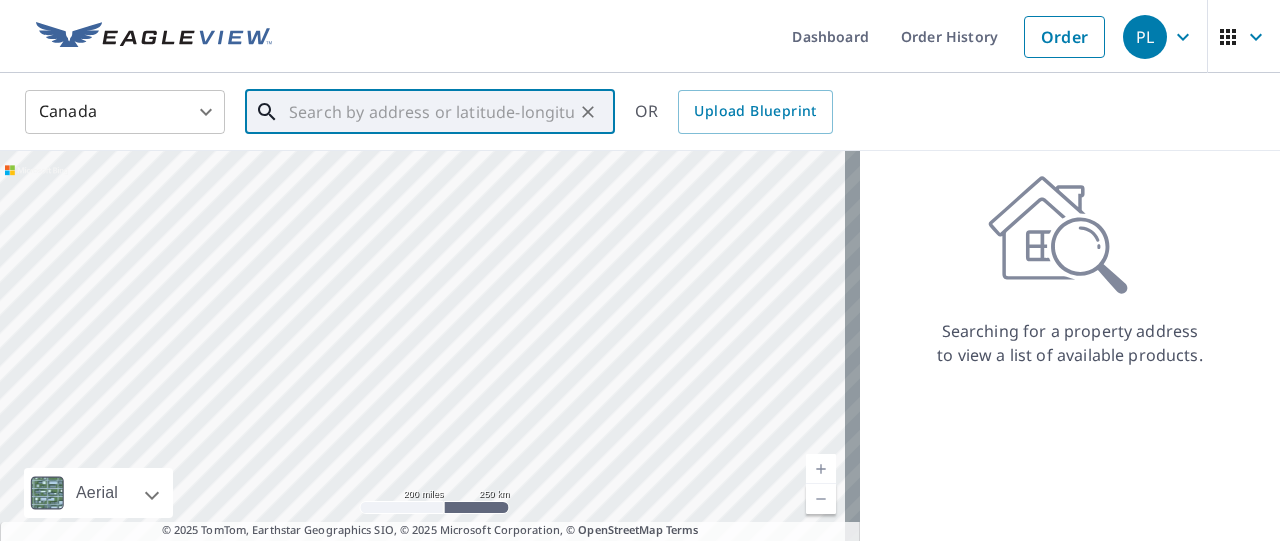 click at bounding box center (431, 112) 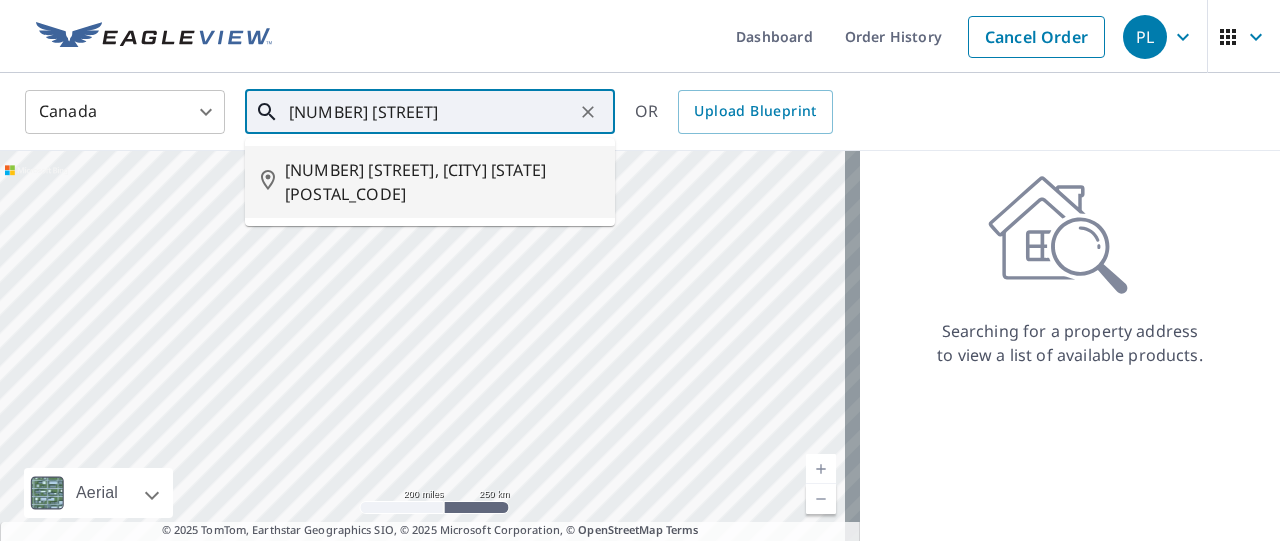 click on "[NUMBER] [STREET], [CITY] [STATE] [POSTAL_CODE]" at bounding box center [442, 182] 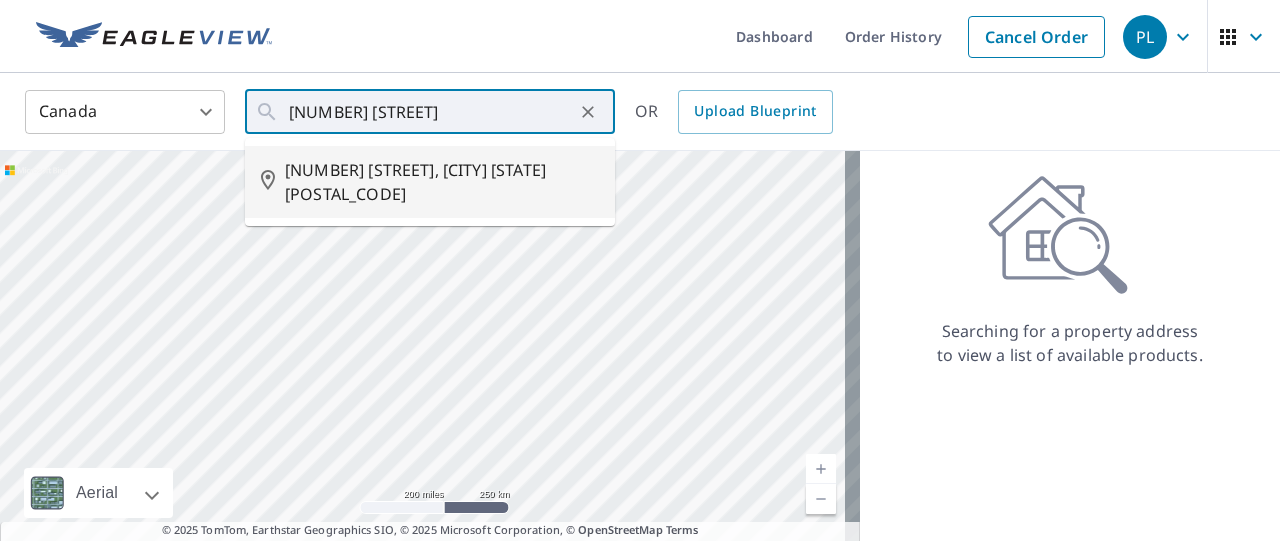type on "[NUMBER] [STREET], [CITY] [STATE] [POSTAL_CODE]" 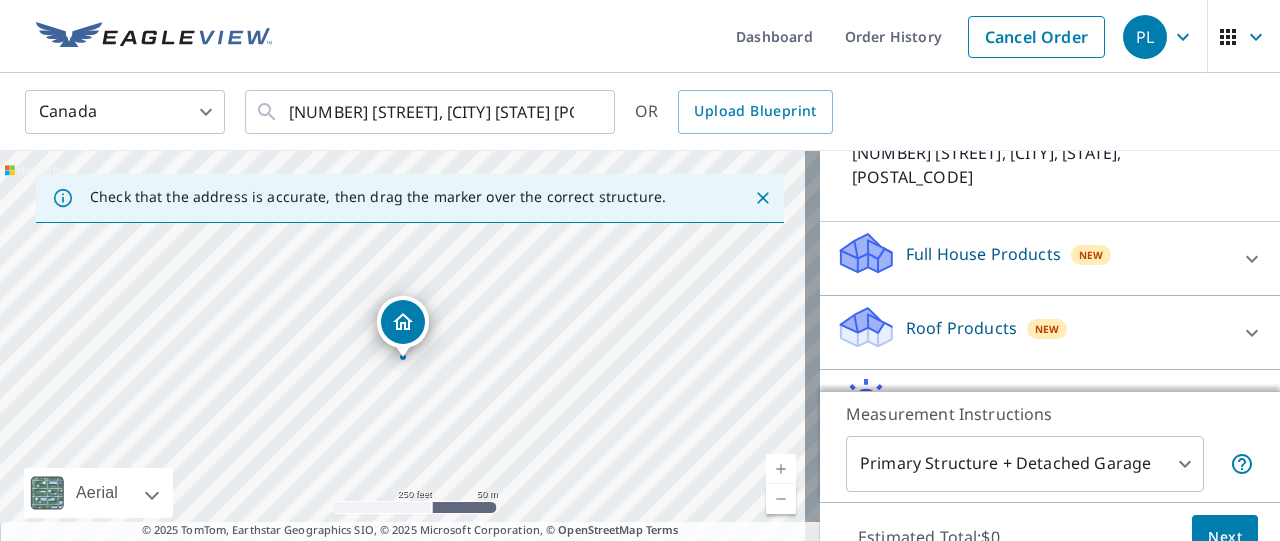 scroll, scrollTop: 200, scrollLeft: 0, axis: vertical 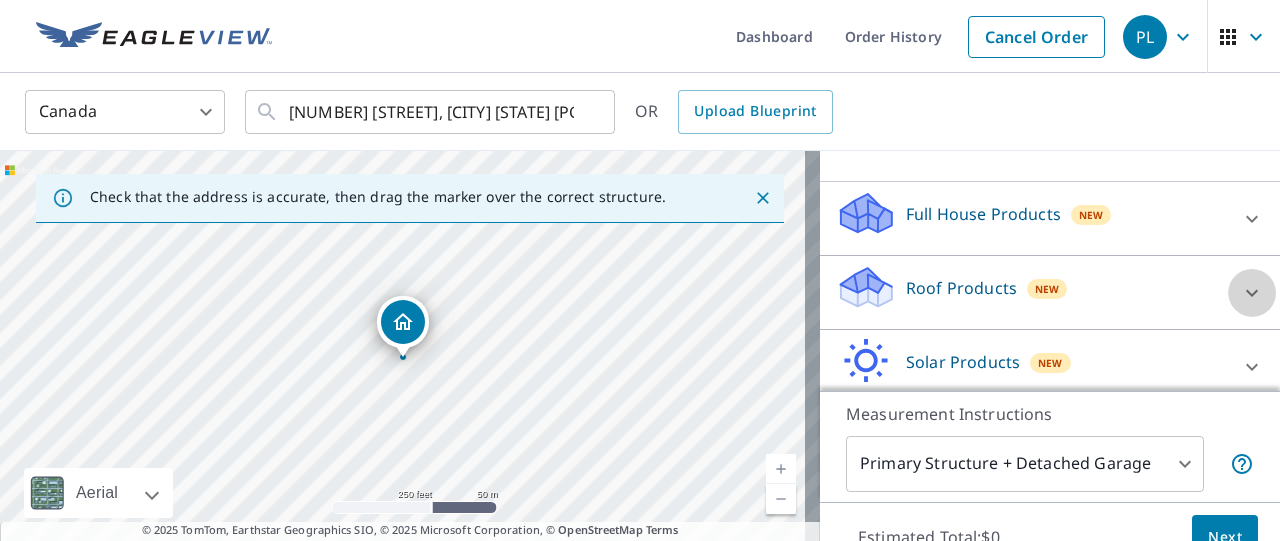 click 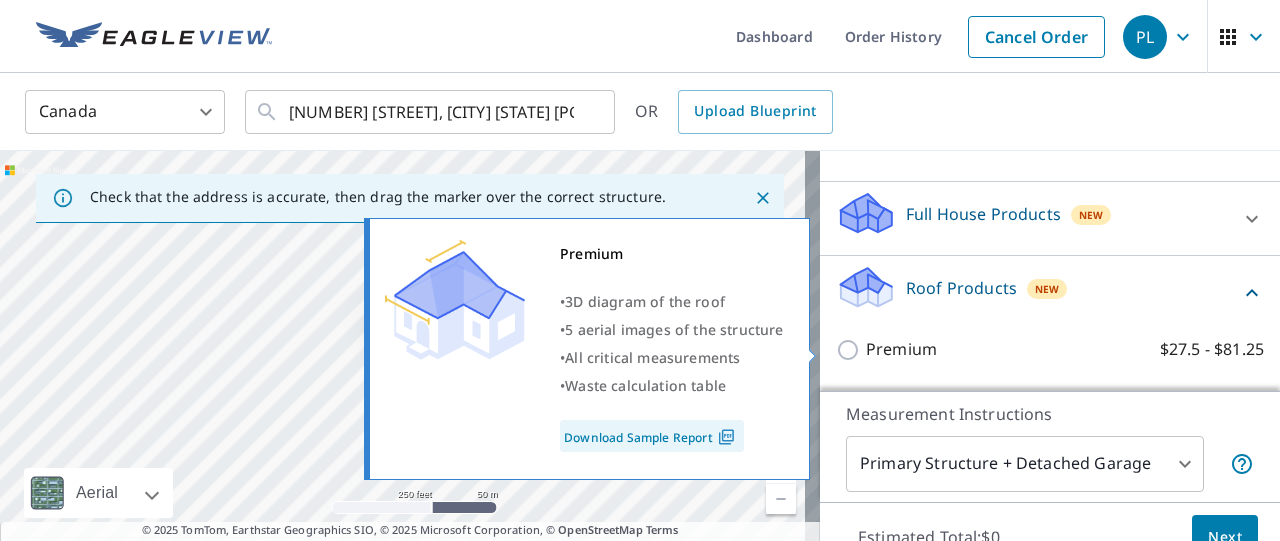 click on "Premium $27.5 - $81.25" at bounding box center (851, 350) 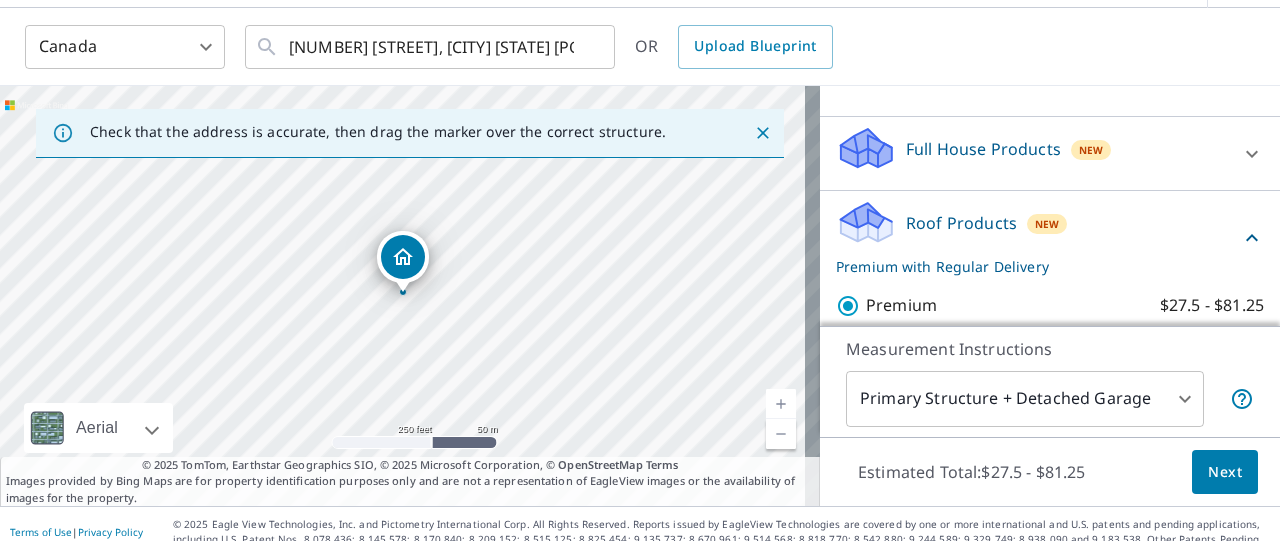 scroll, scrollTop: 80, scrollLeft: 0, axis: vertical 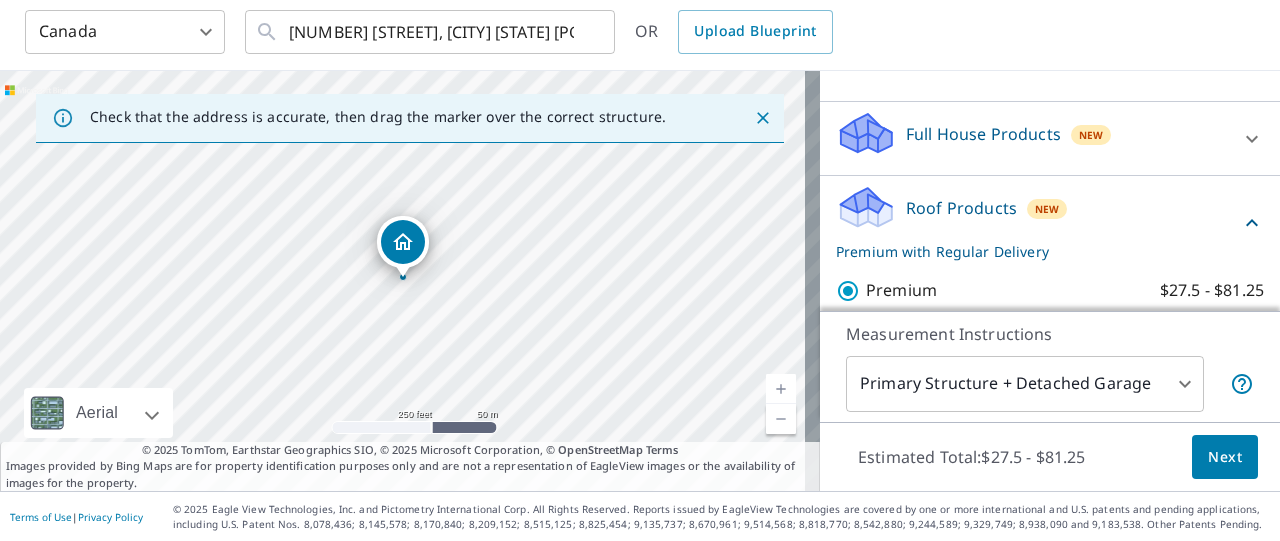click on "Next" at bounding box center [1225, 457] 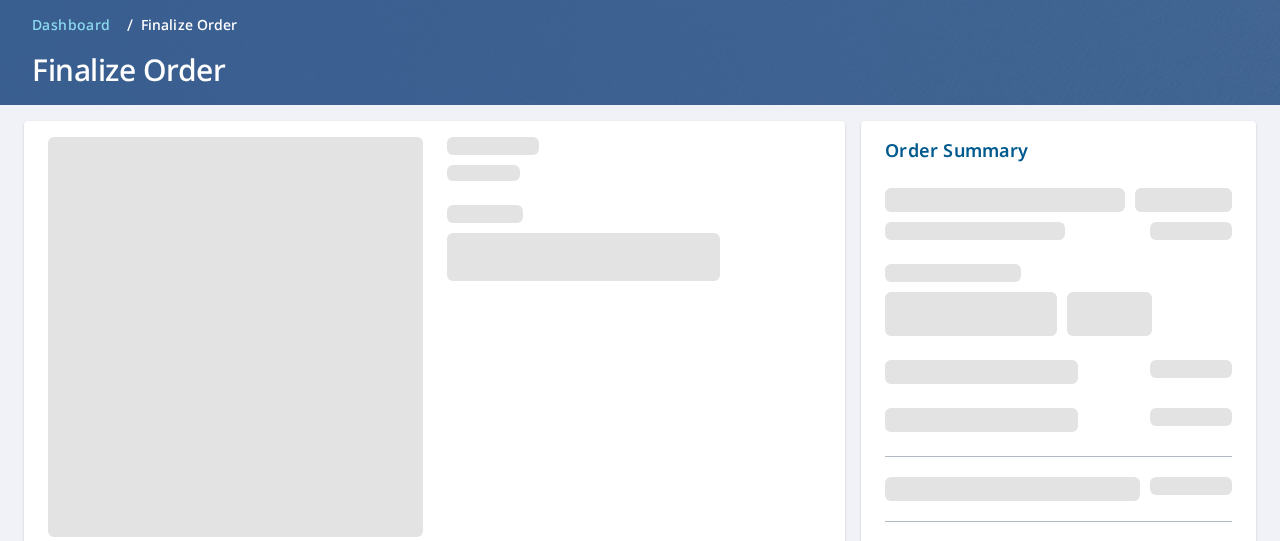 scroll, scrollTop: 192, scrollLeft: 0, axis: vertical 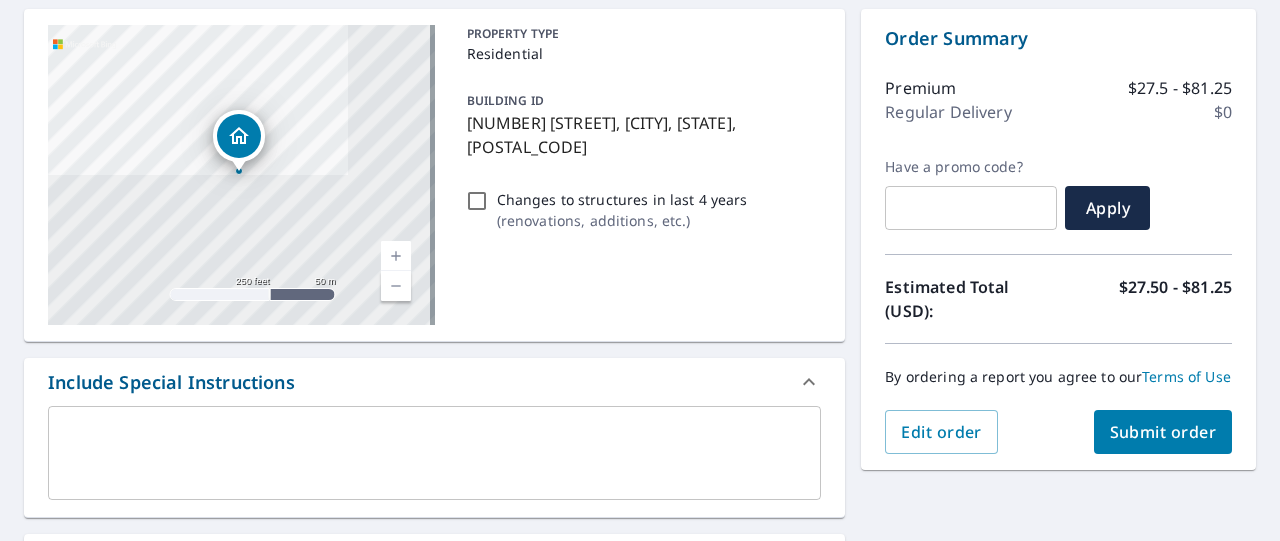 click on "x ​" at bounding box center [434, 453] 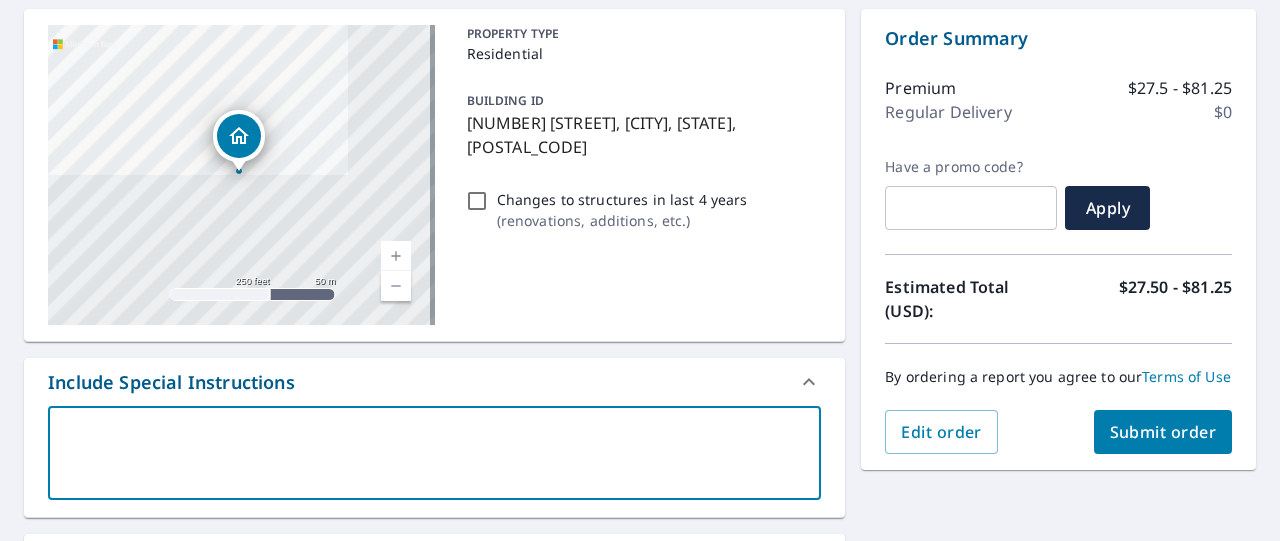 type on "5" 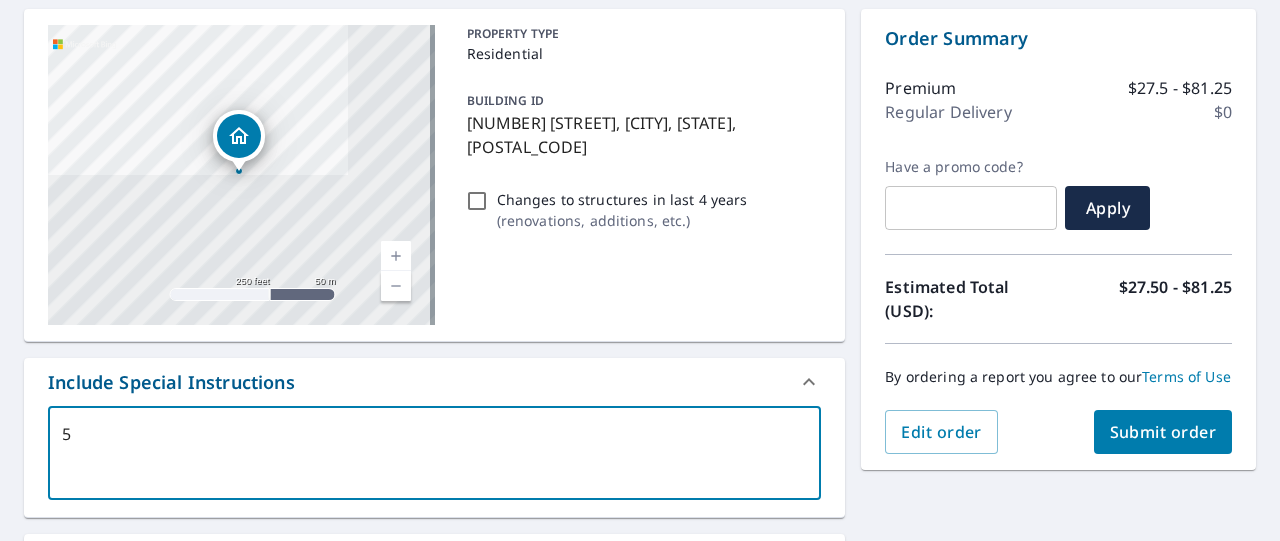 type on "50" 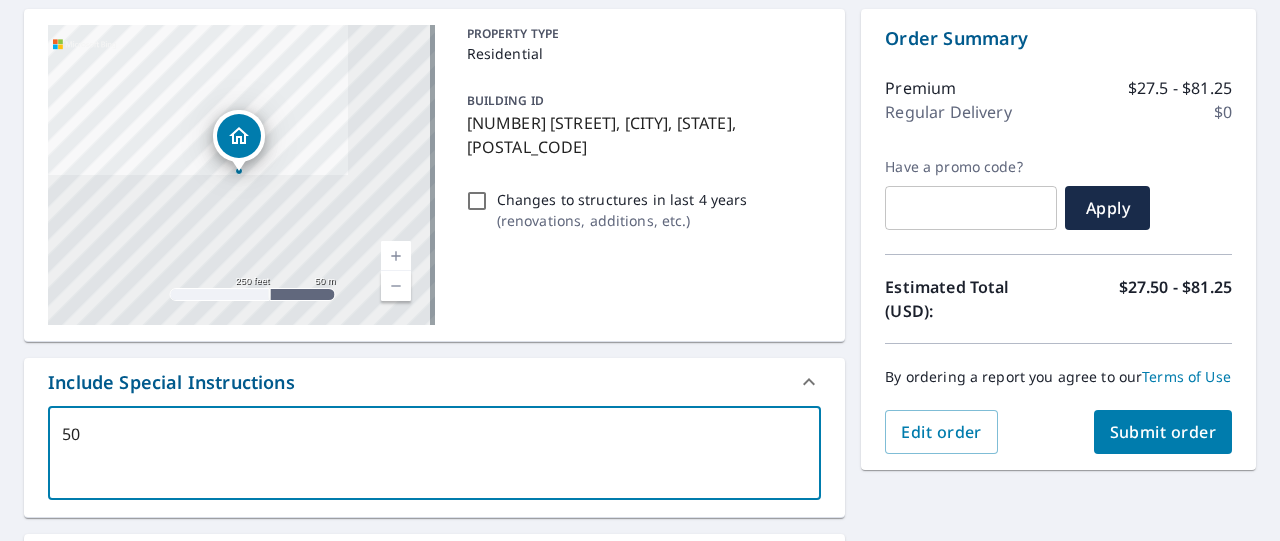 type on "500" 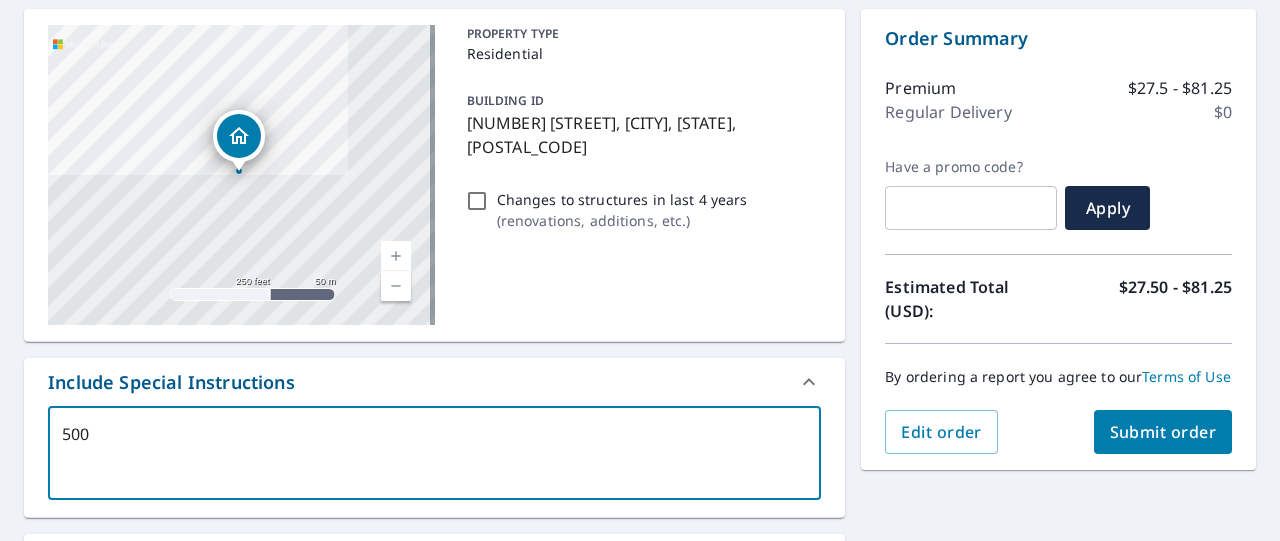 type on "5005" 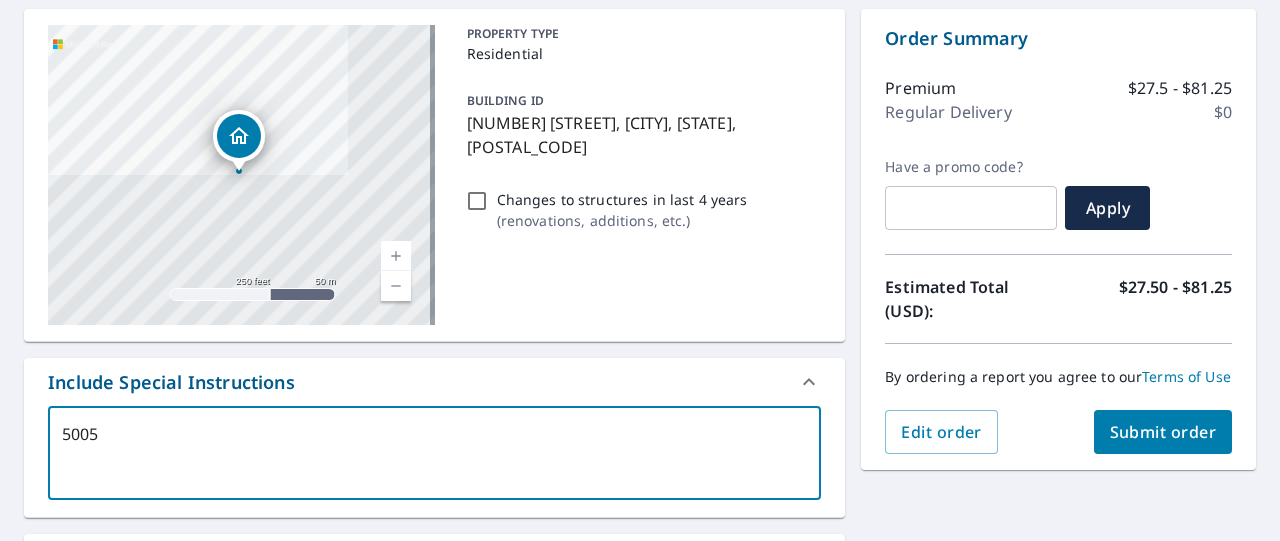 type on "5005" 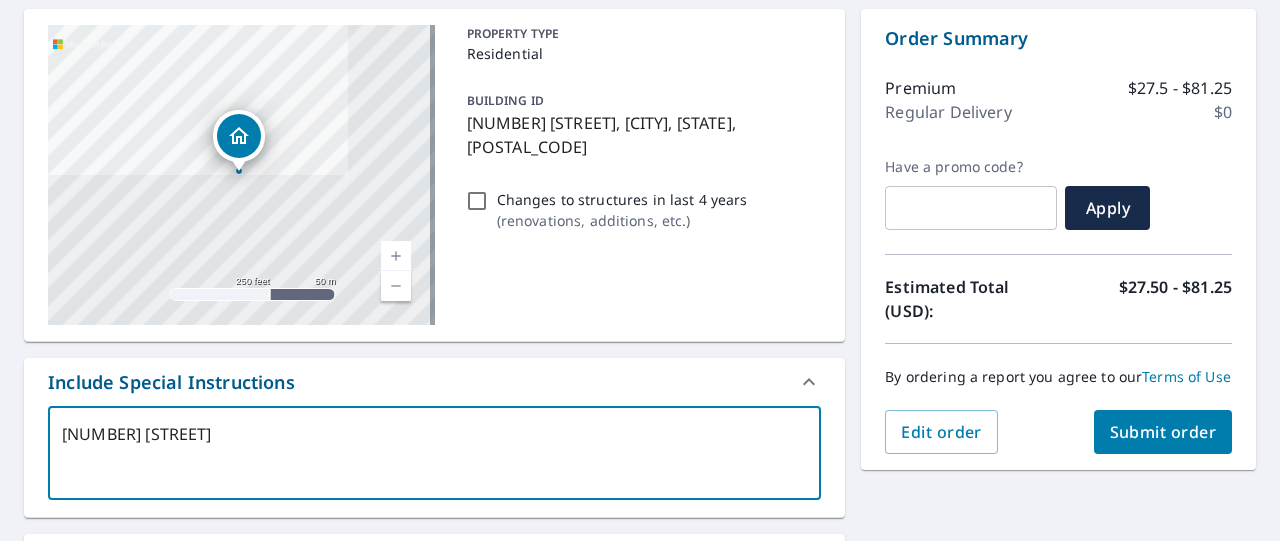 type on "[NUMBER] [STREET]" 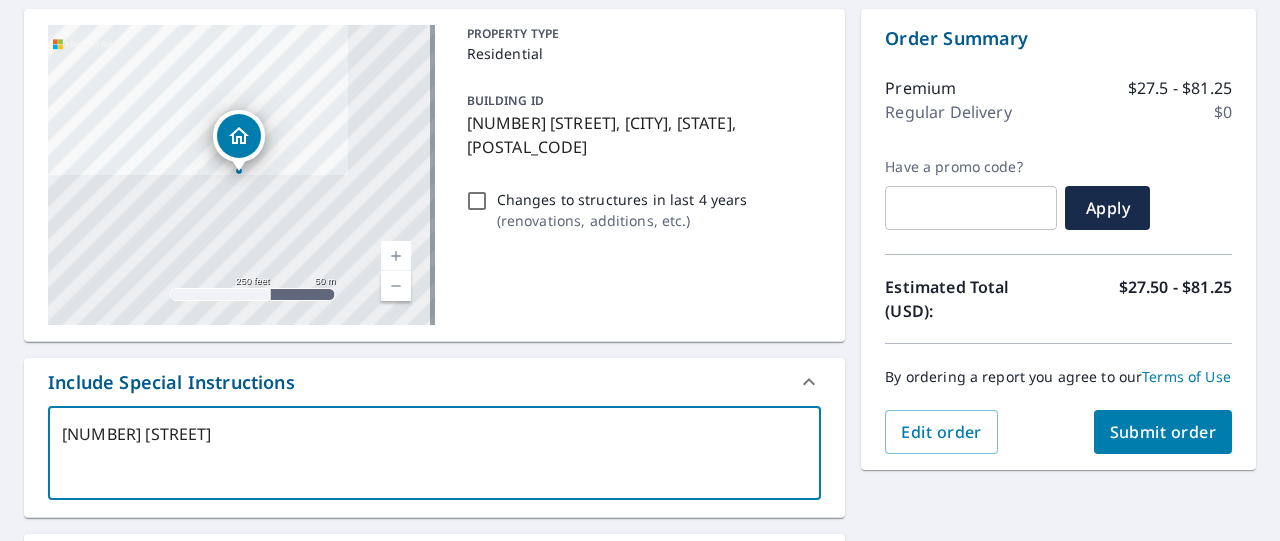 type on "[NUMBER] [STREET] [STREET_SUFFIX]" 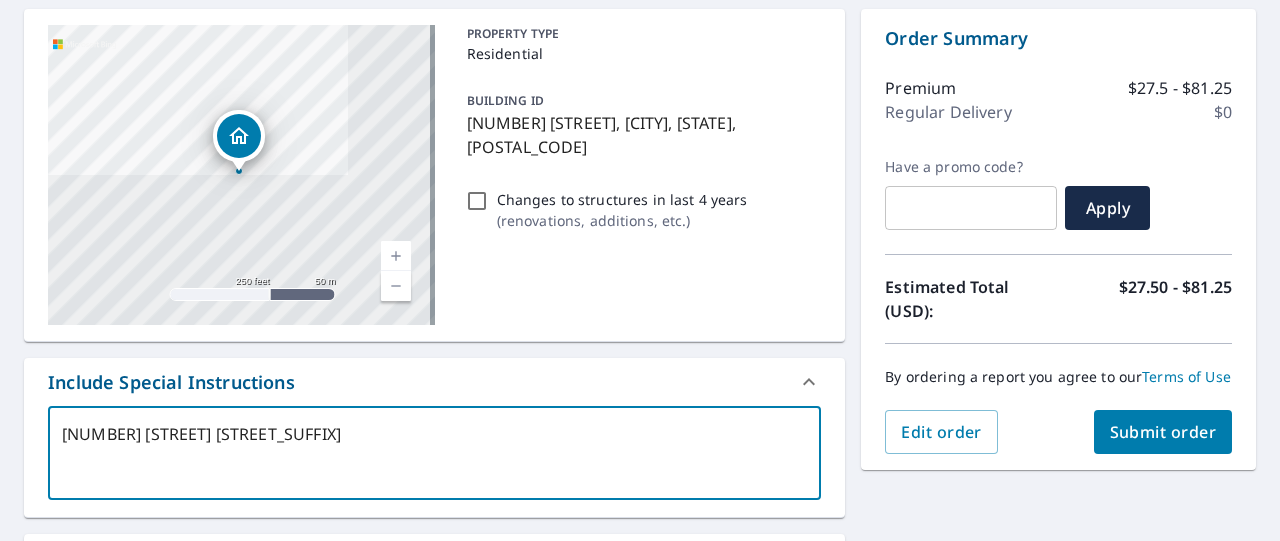 type on "[NUMBER] [STREET]" 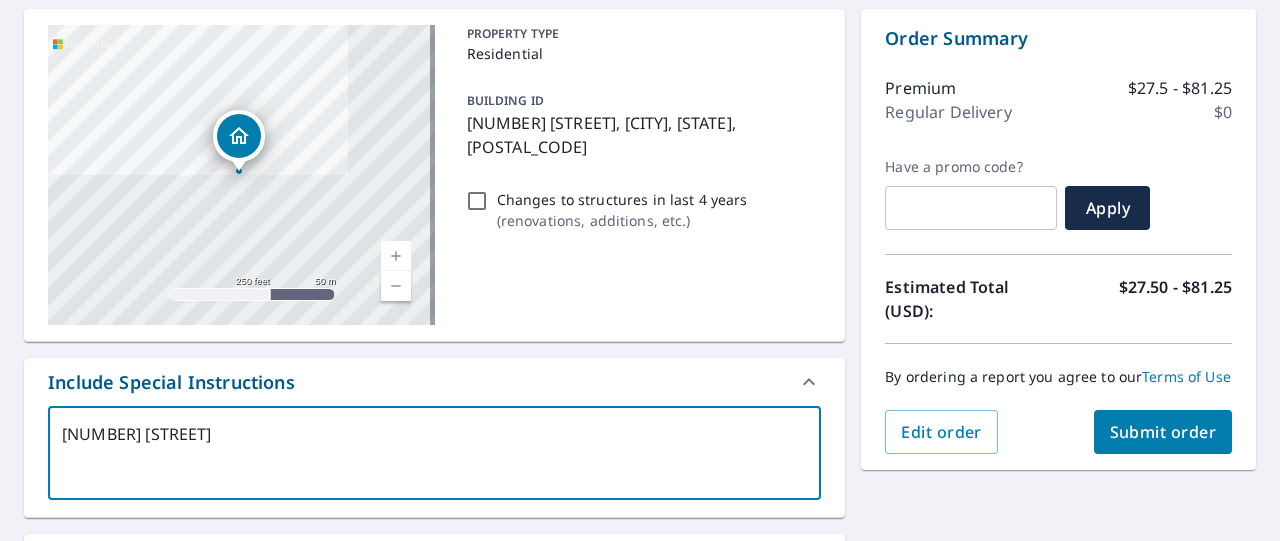 type on "[NUMBER] [STREET]" 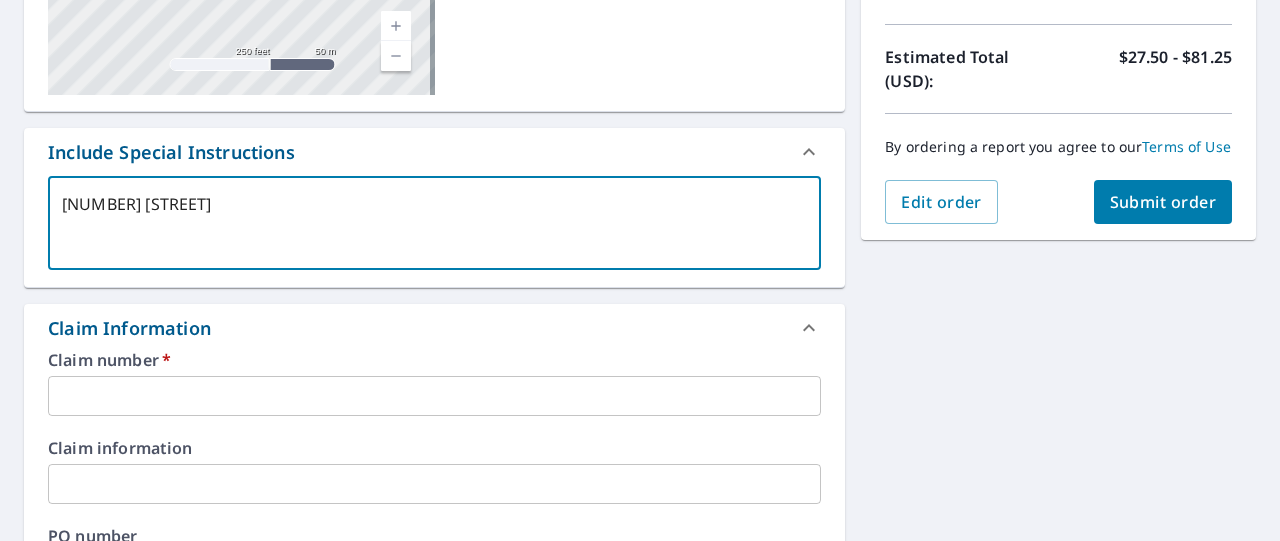 scroll, scrollTop: 427, scrollLeft: 0, axis: vertical 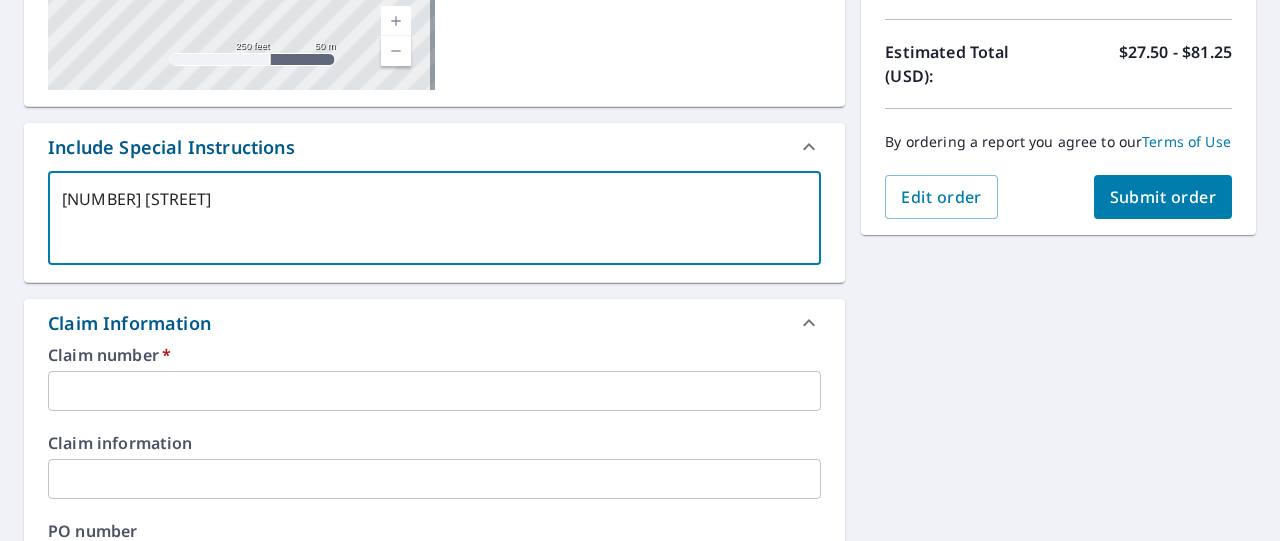 type on "[NUMBER] [STREET]" 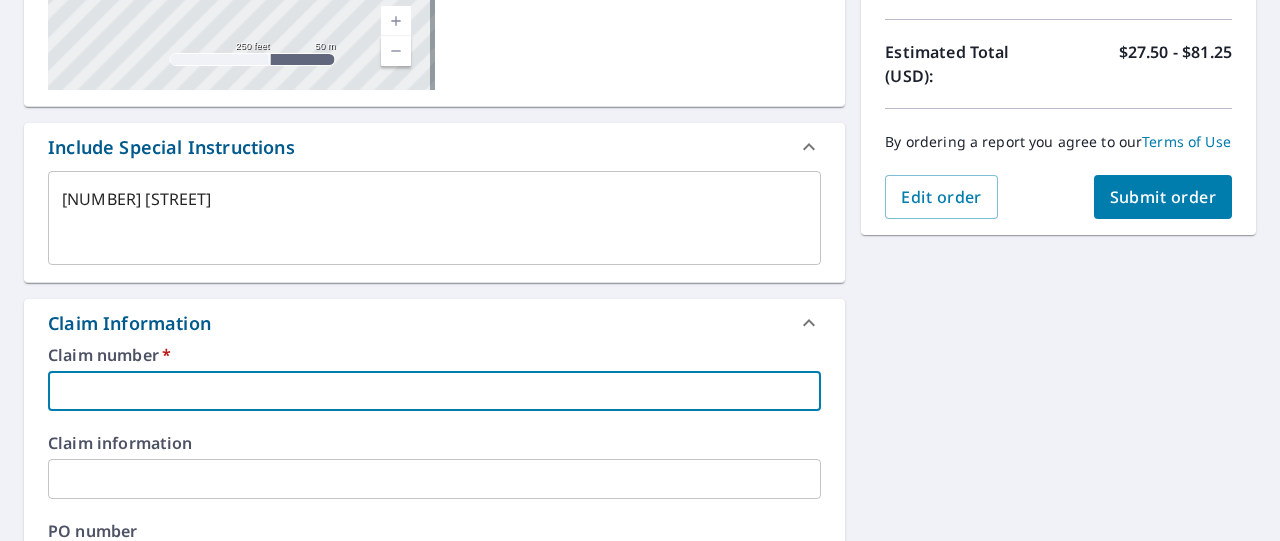 type on "x" 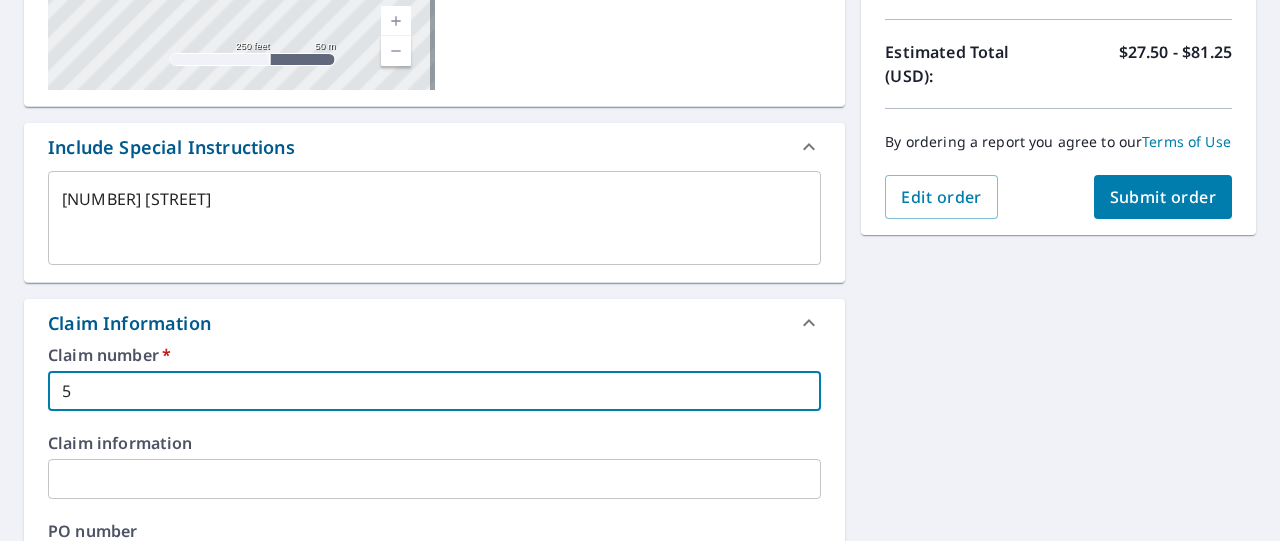 type on "x" 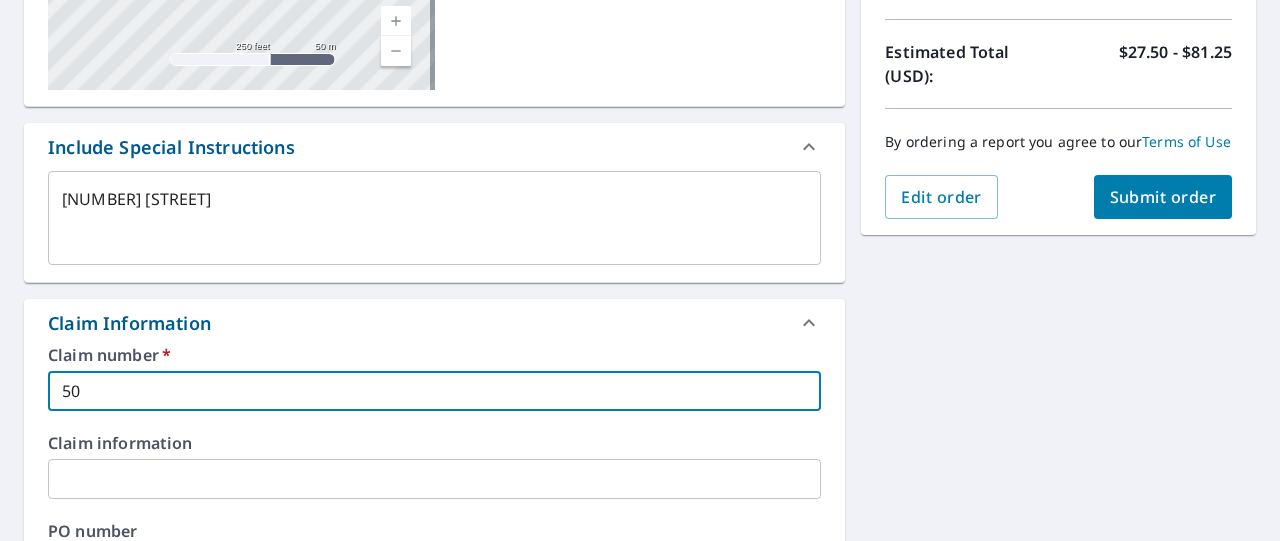 type on "x" 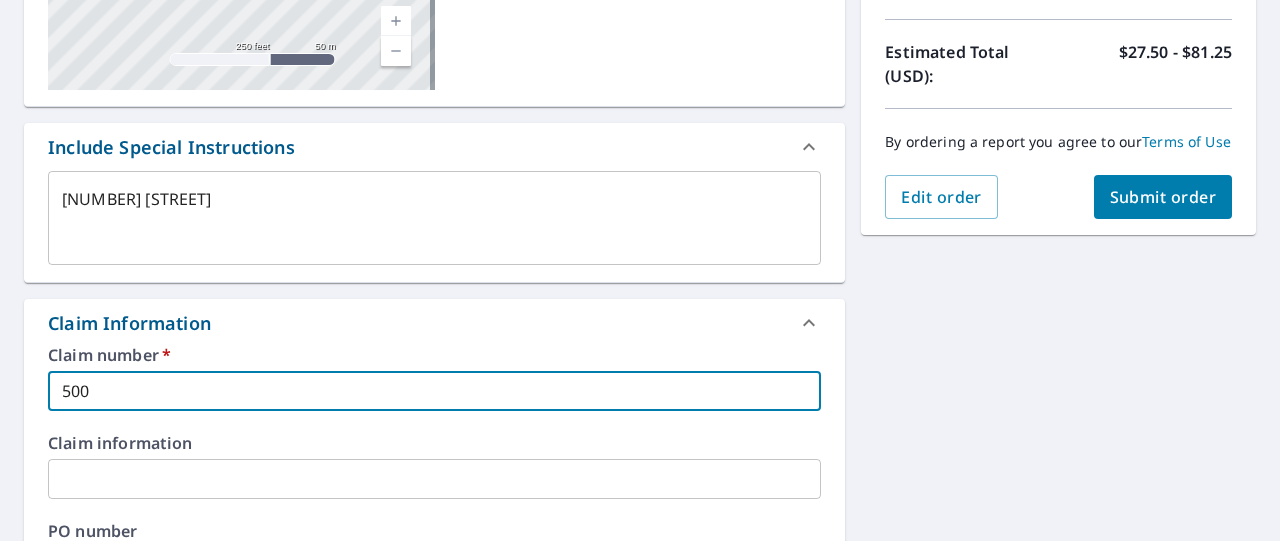 type on "x" 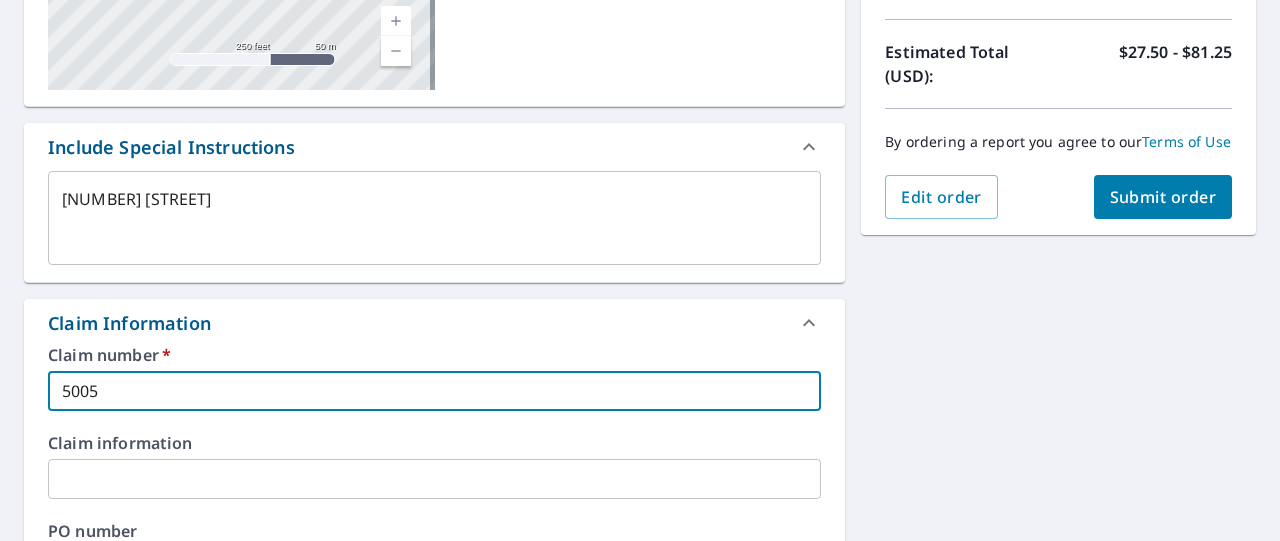 type on "x" 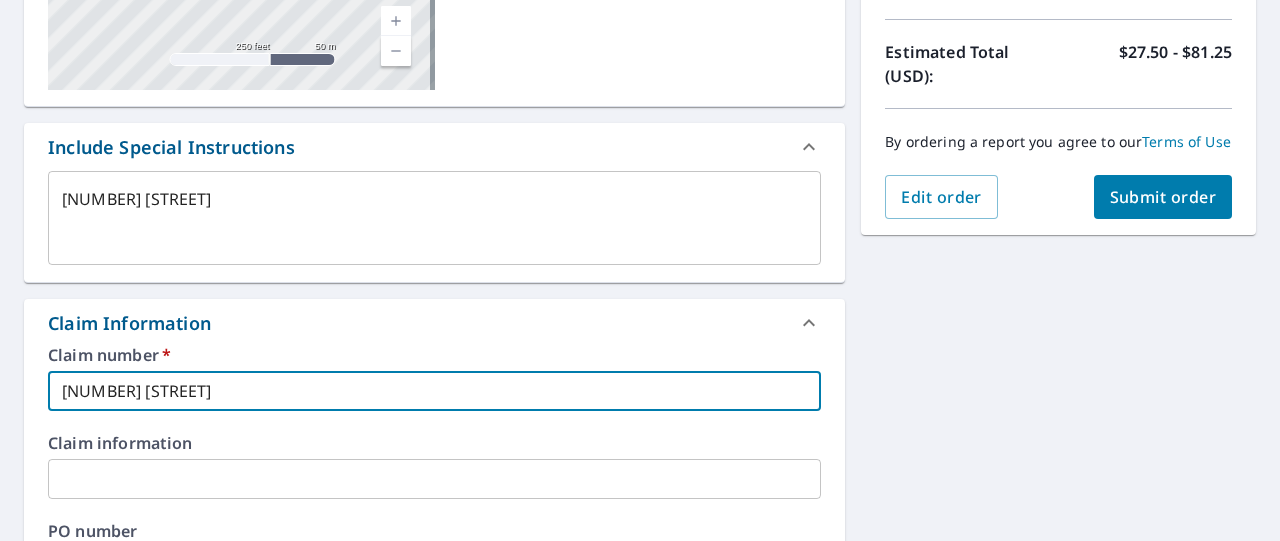 type on "x" 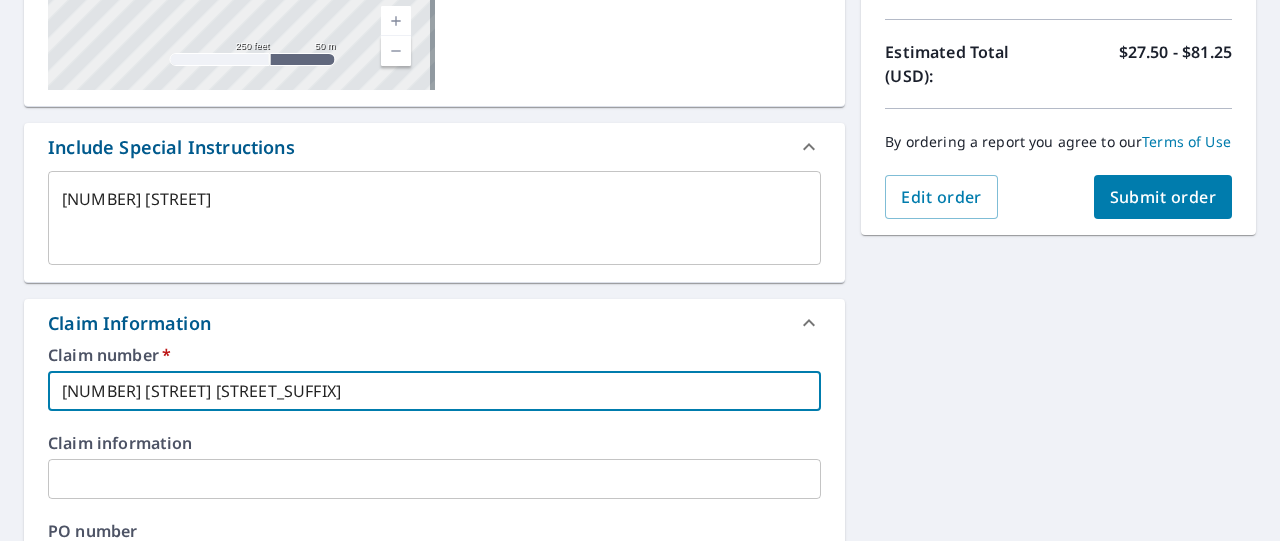type on "x" 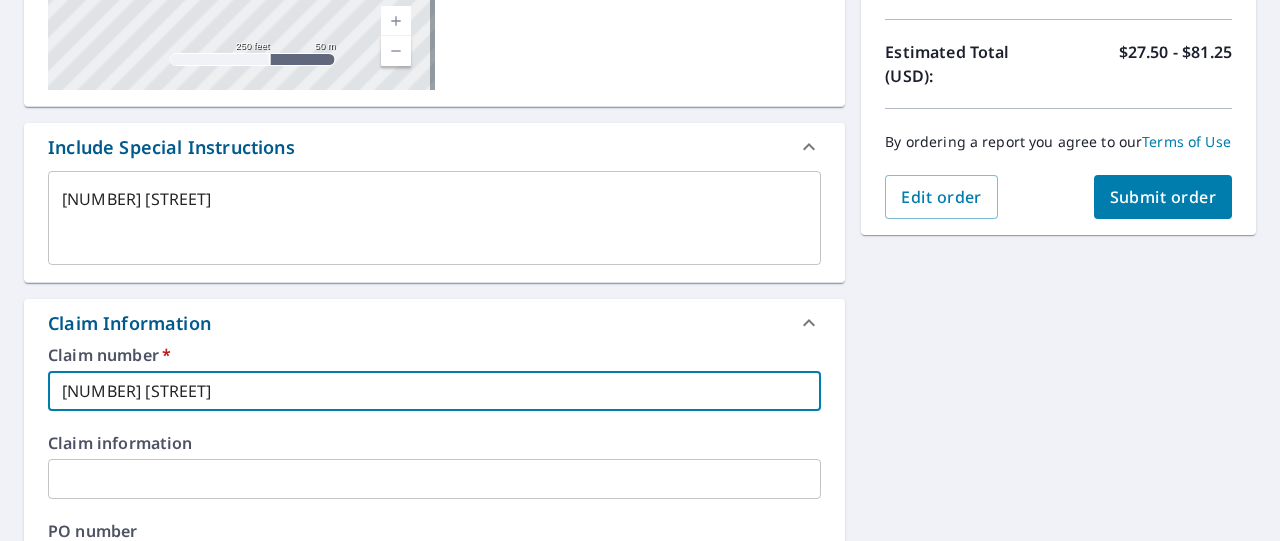 type on "x" 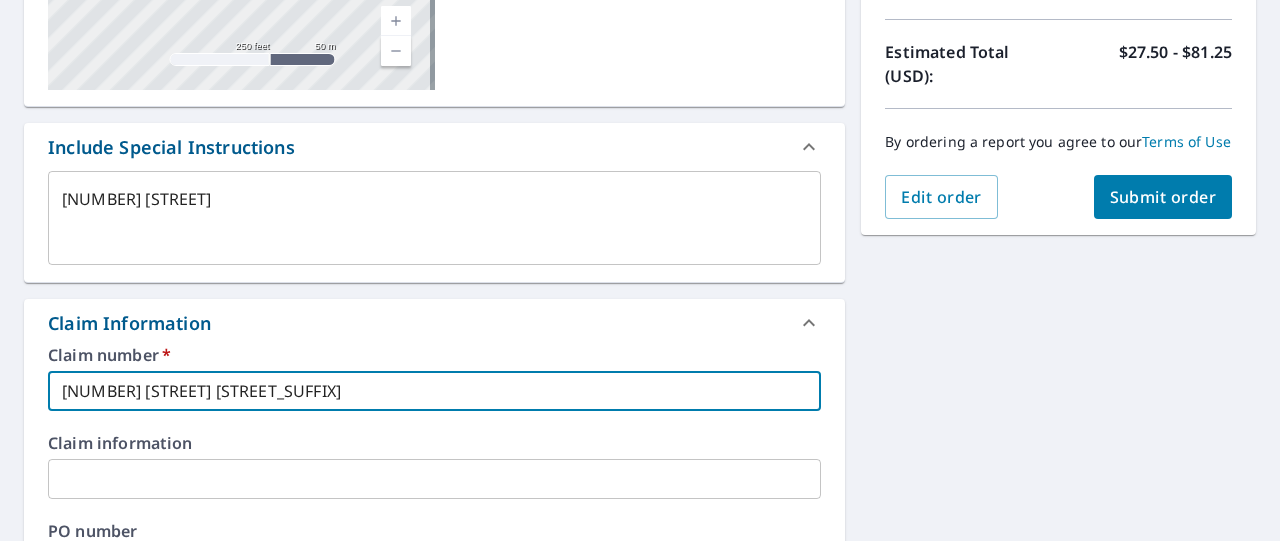 type on "x" 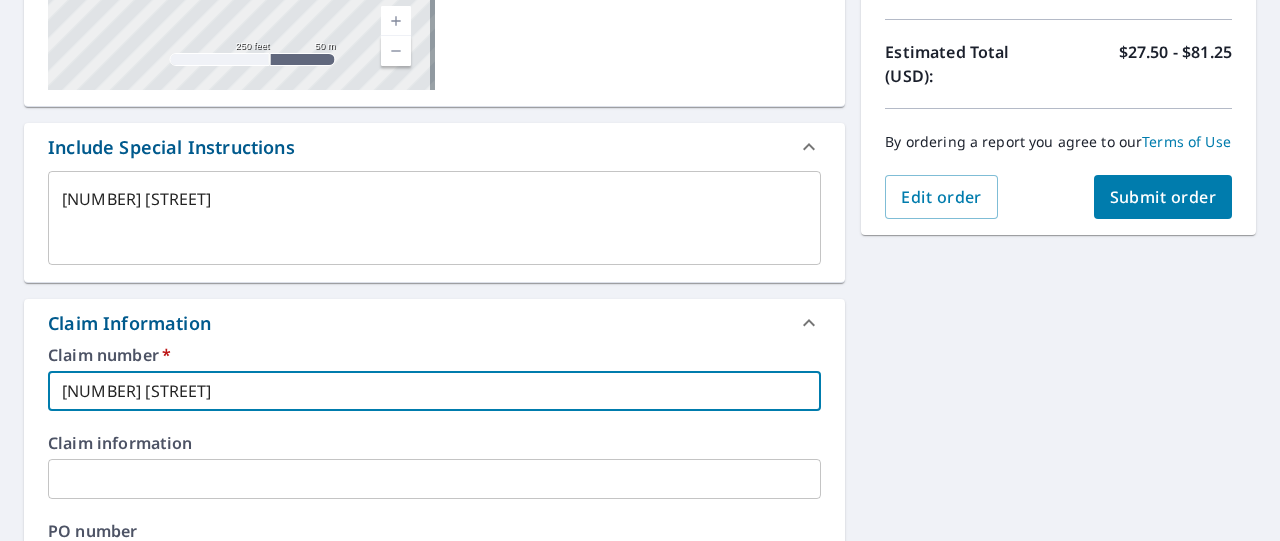 type on "x" 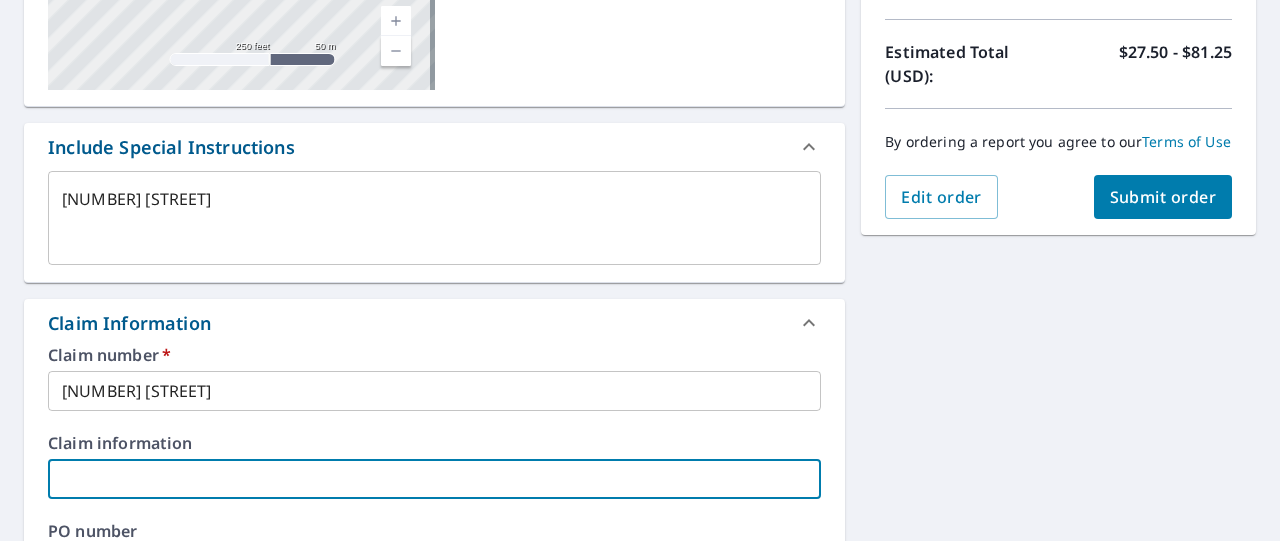 type on "x" 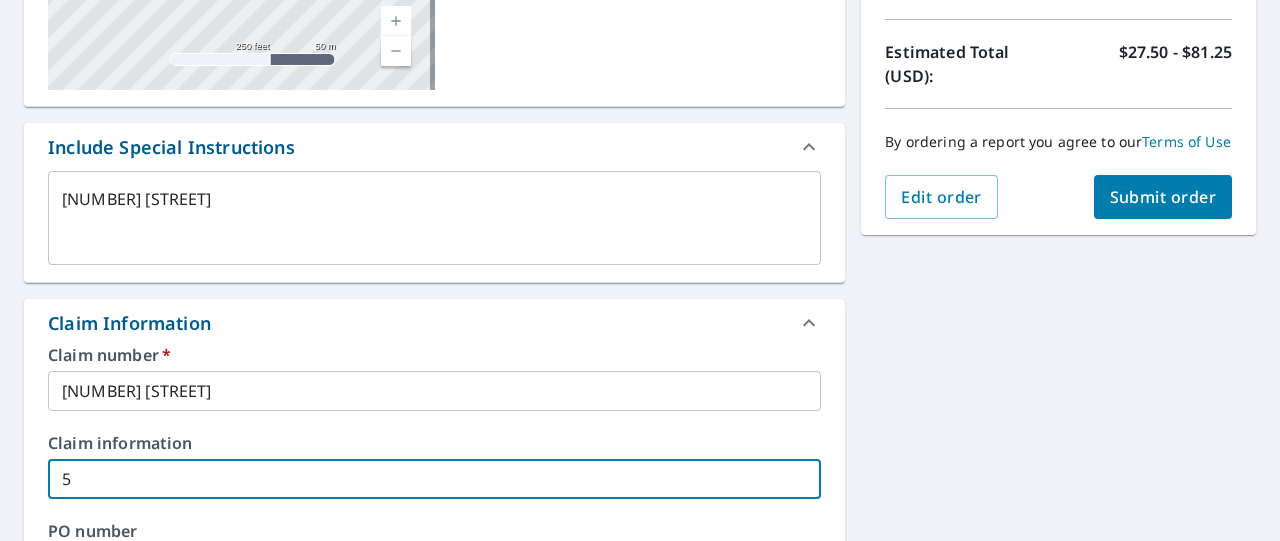 type on "x" 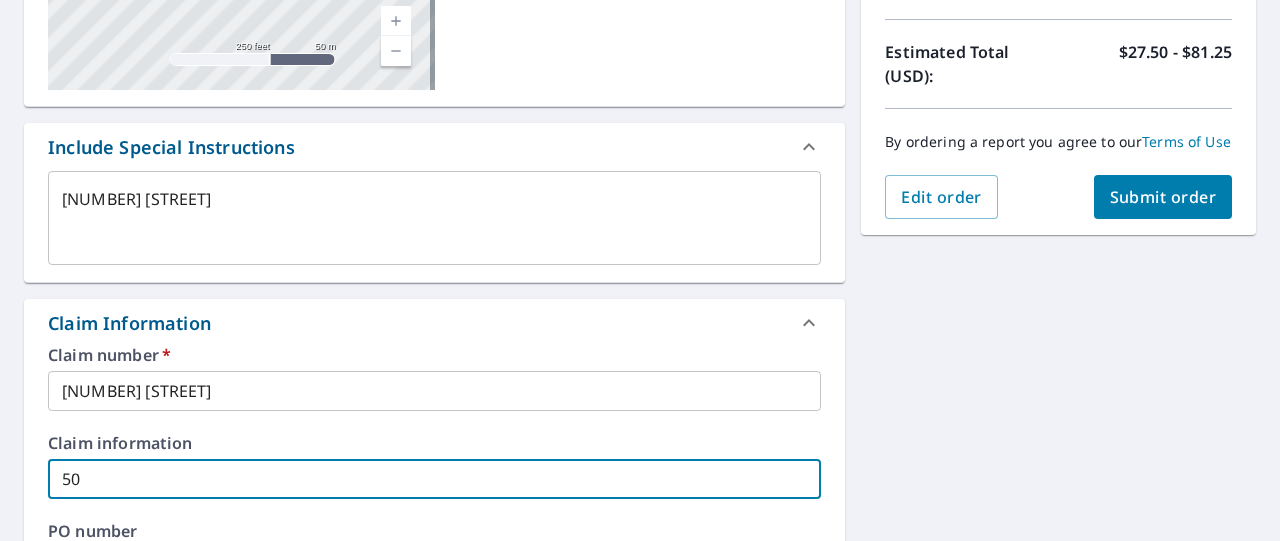 type on "x" 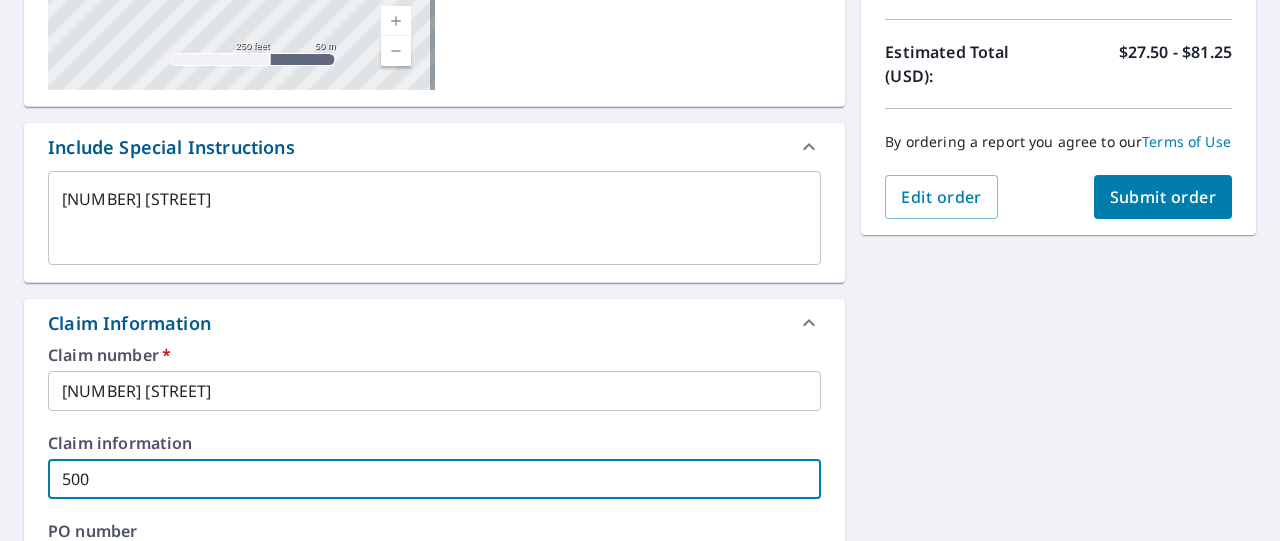 type on "x" 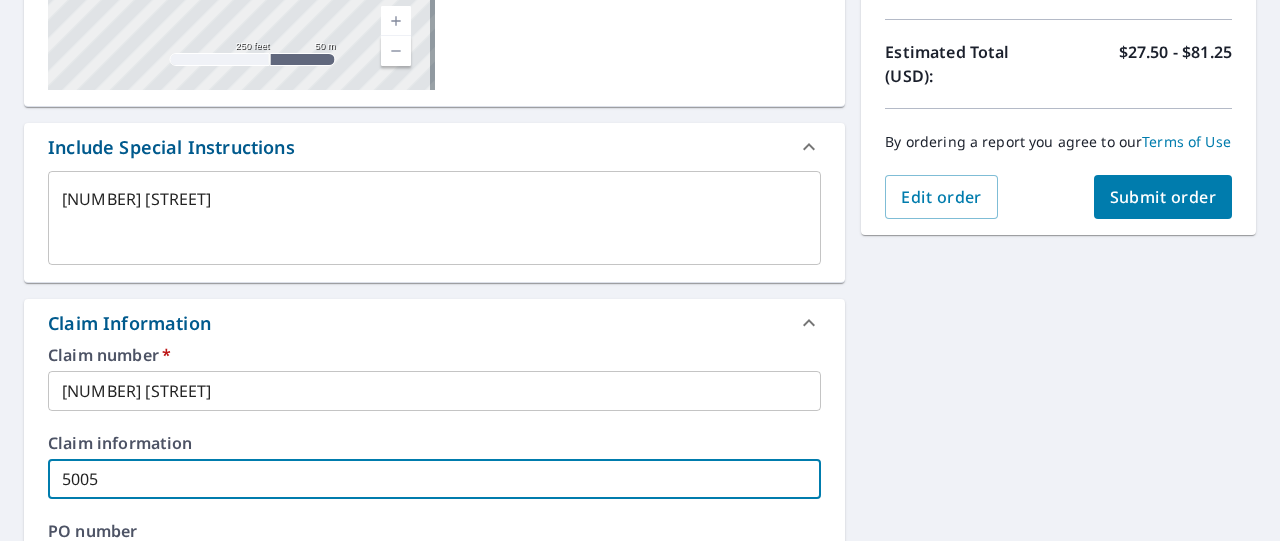 type on "x" 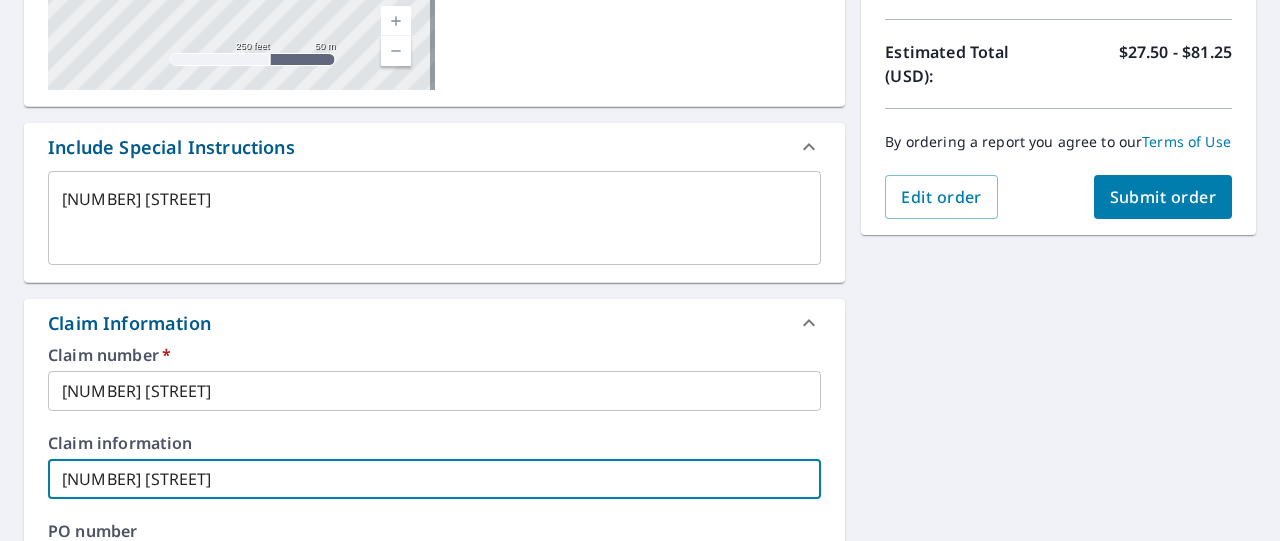 type on "x" 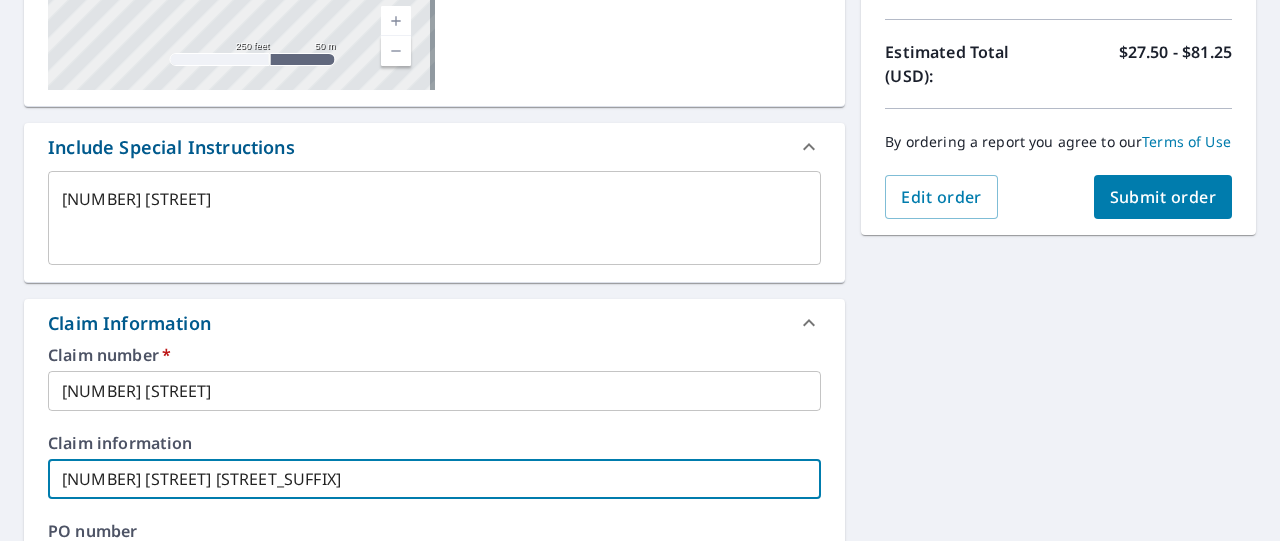 type on "x" 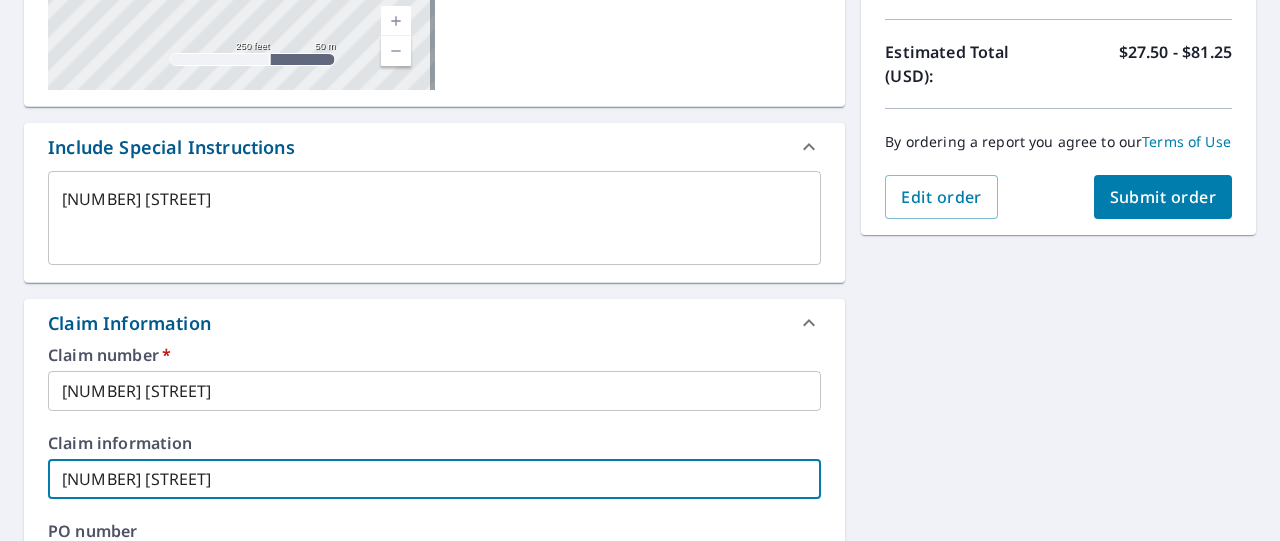 type on "x" 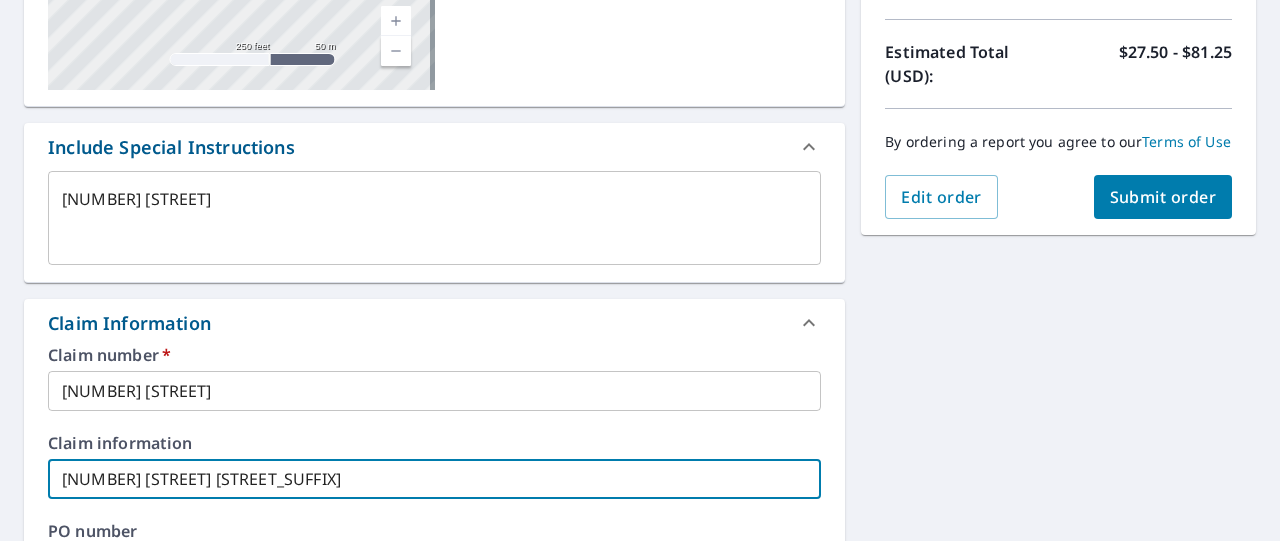 type on "x" 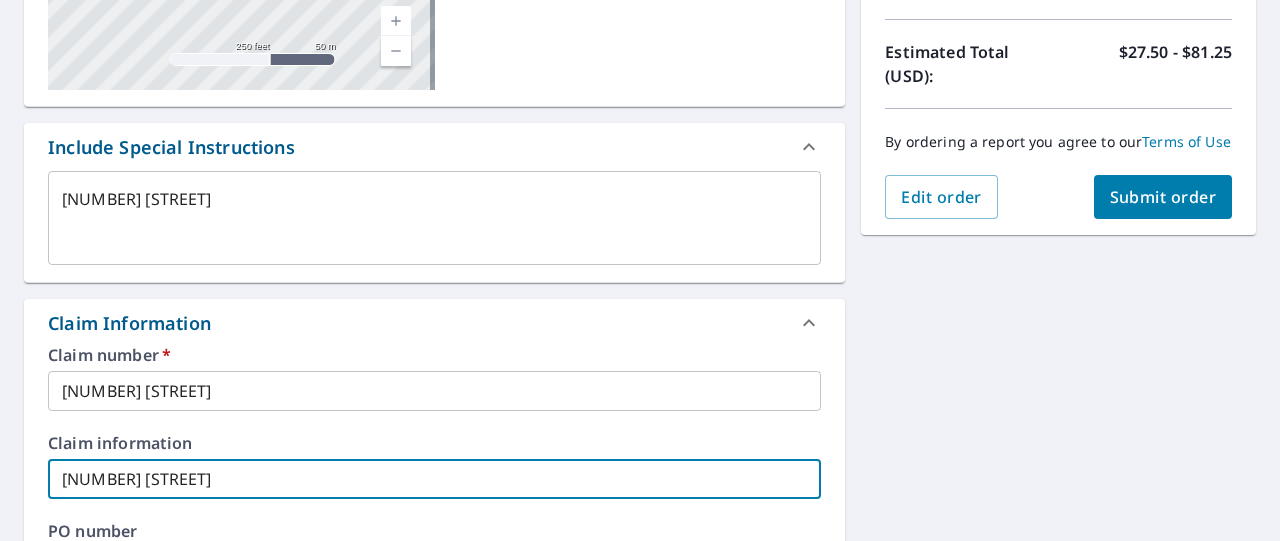 type on "x" 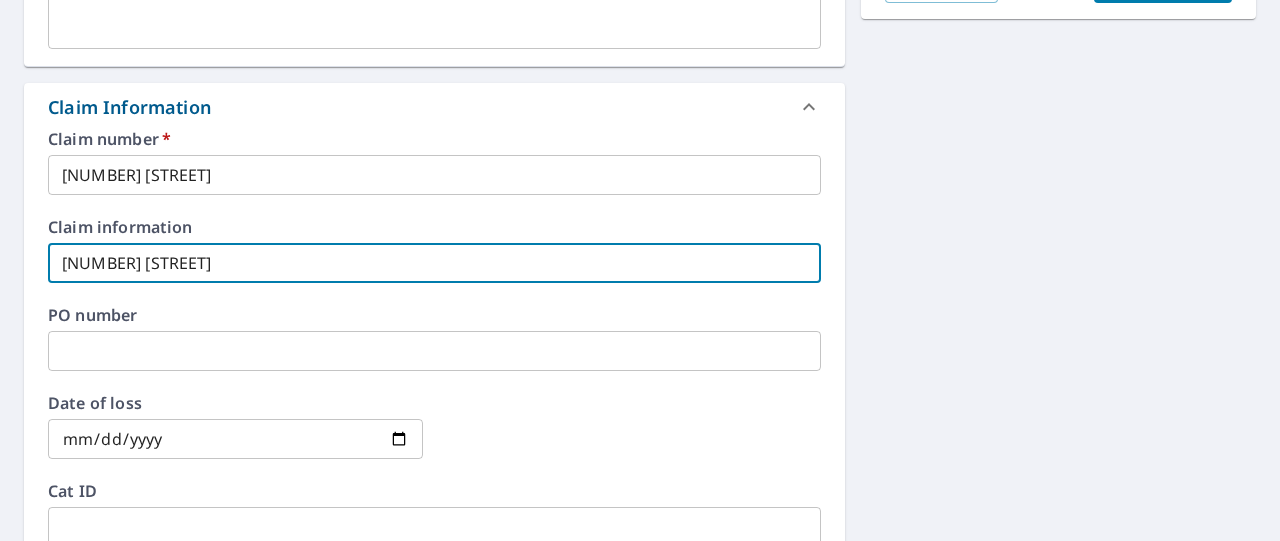 scroll, scrollTop: 648, scrollLeft: 0, axis: vertical 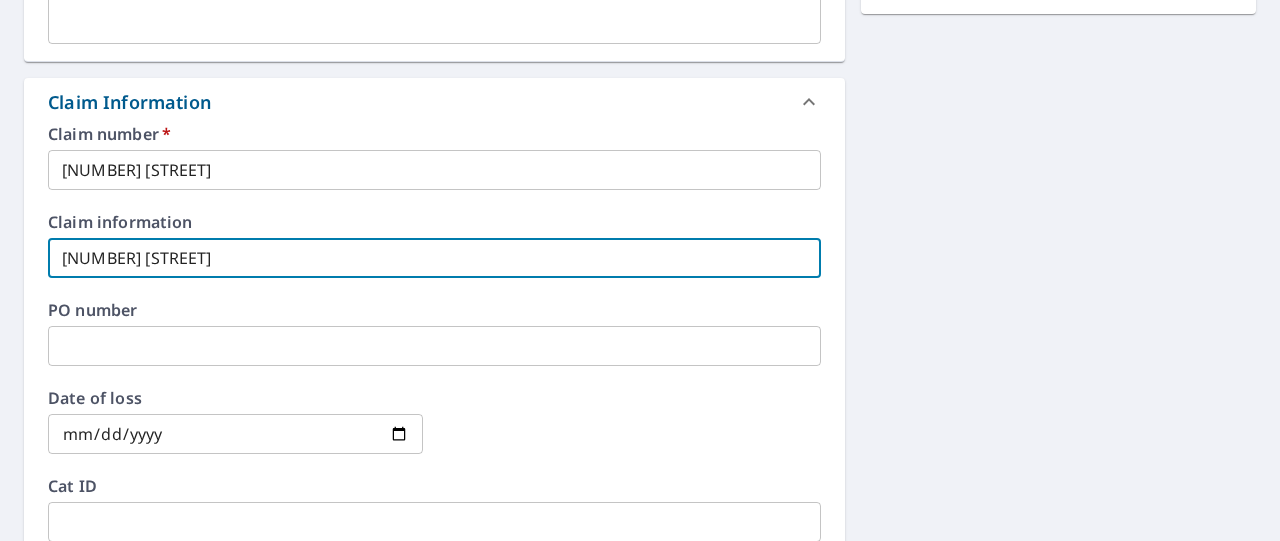 type on "[NUMBER] [STREET]" 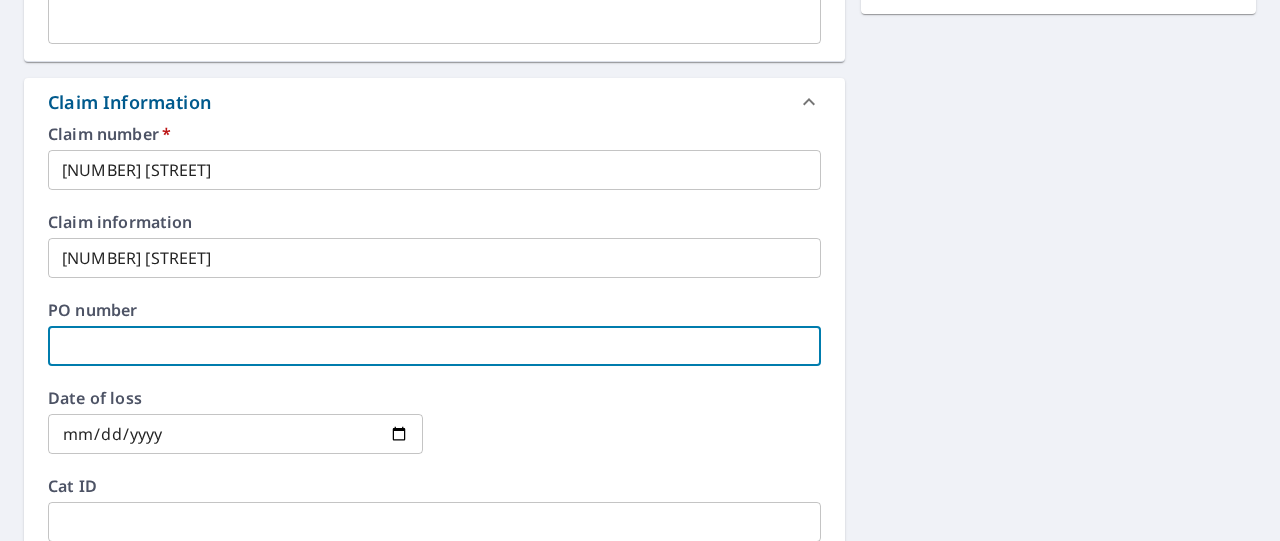 type on "x" 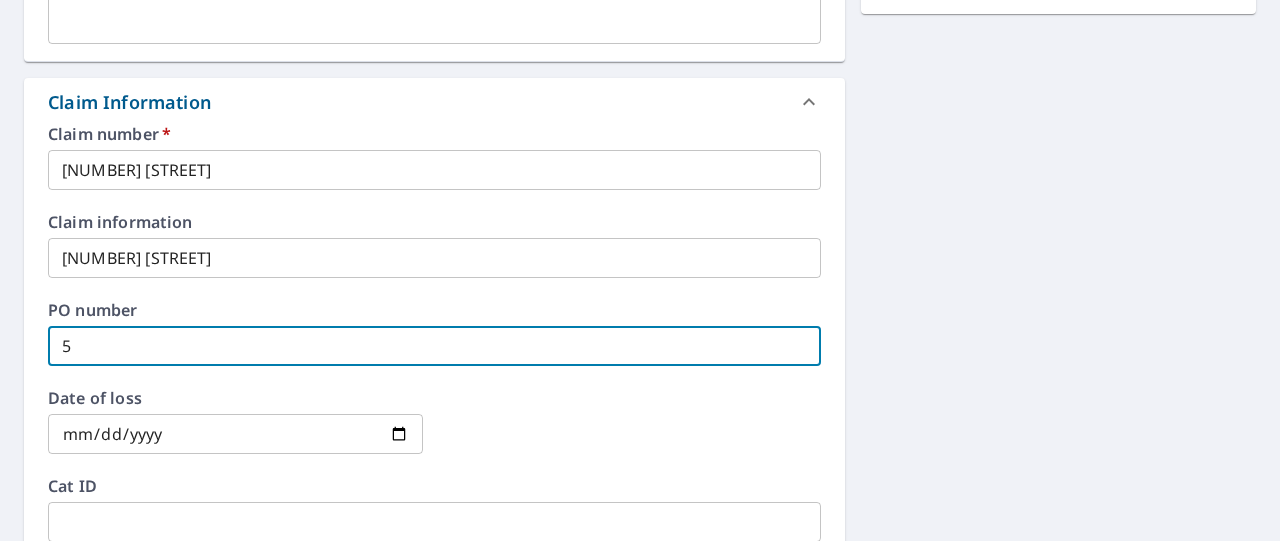 type on "x" 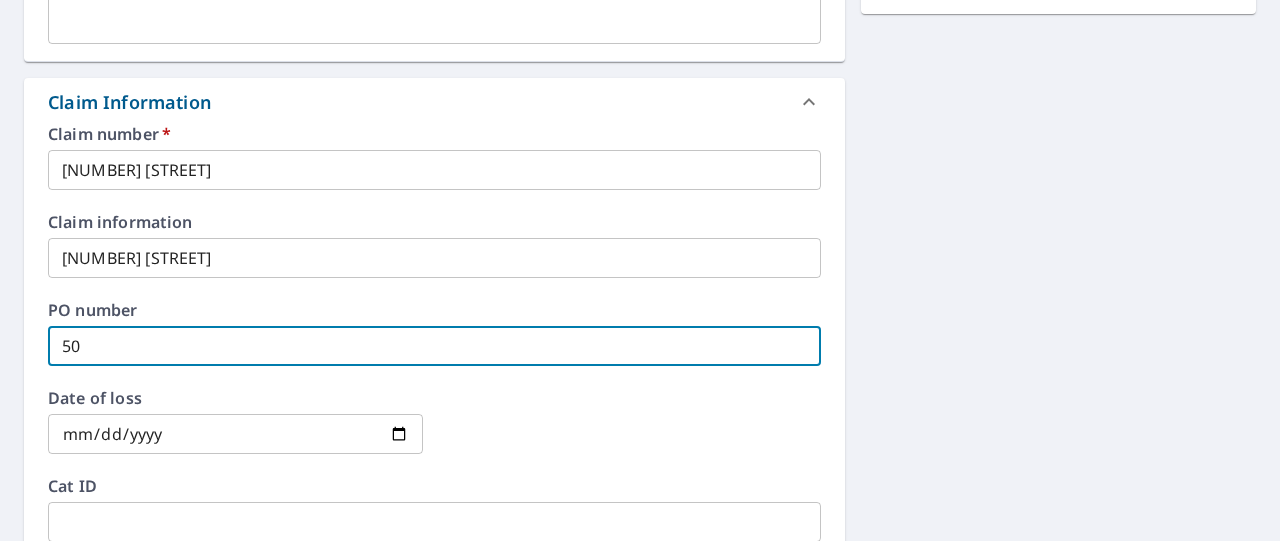 type on "x" 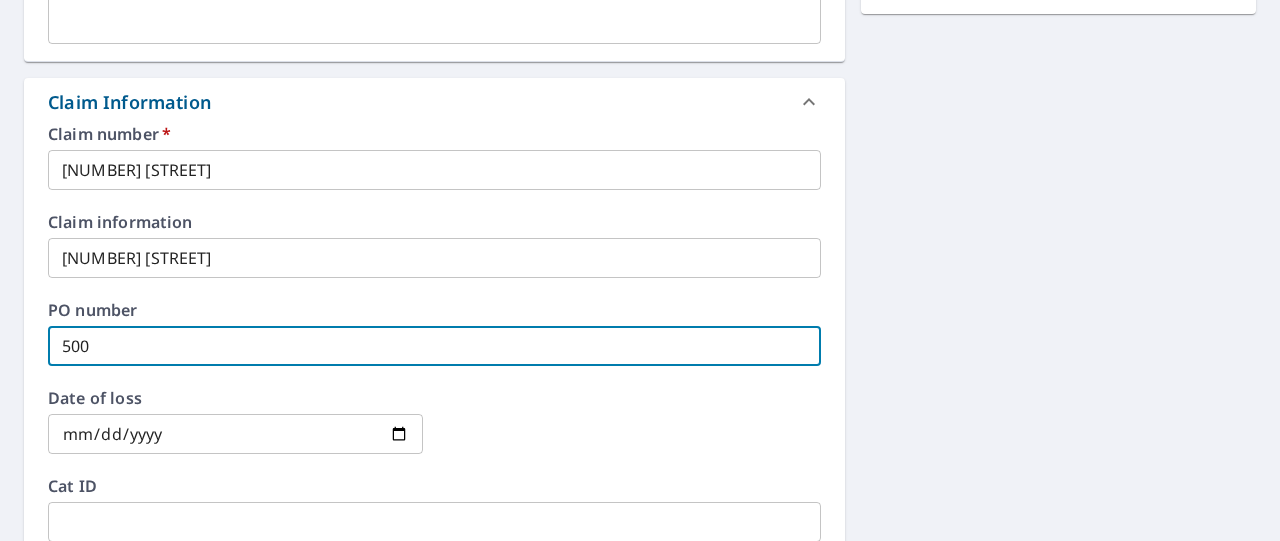 type on "x" 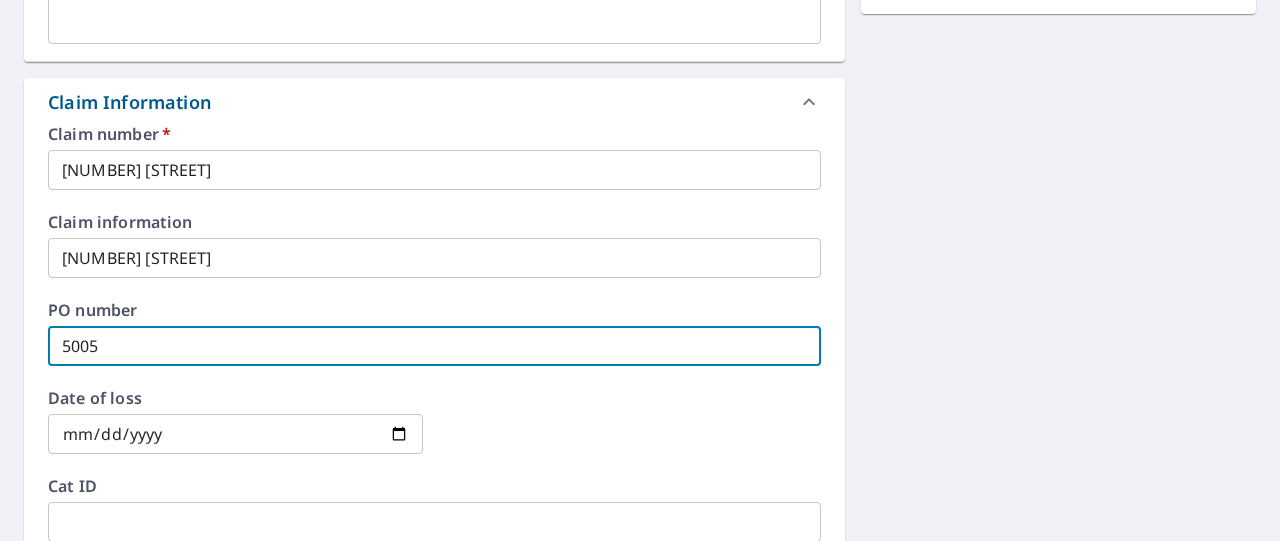 type on "x" 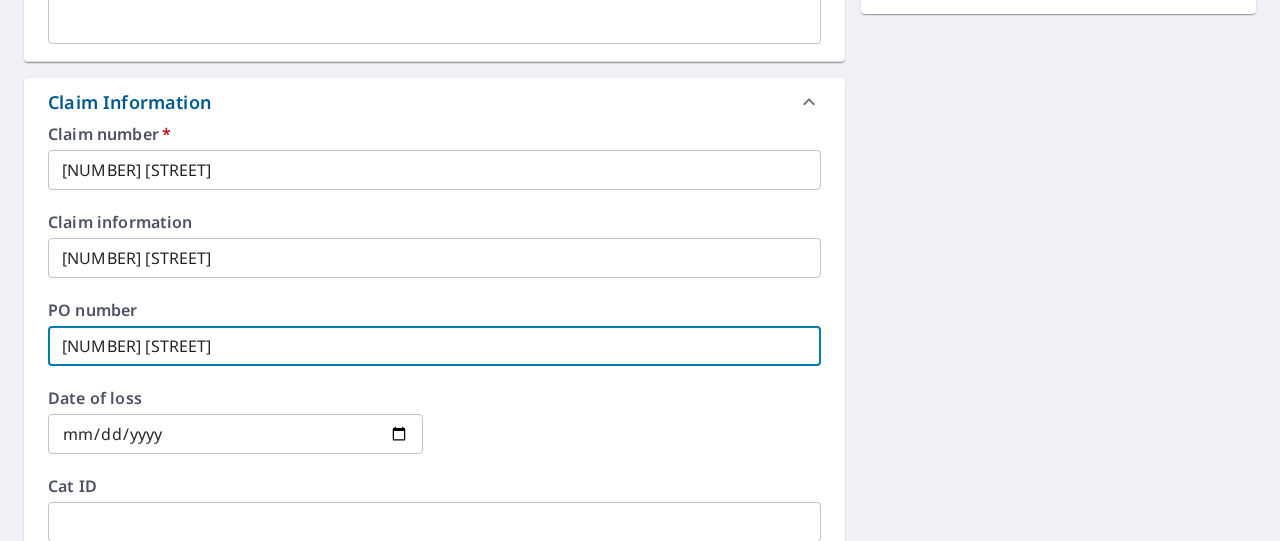 type on "x" 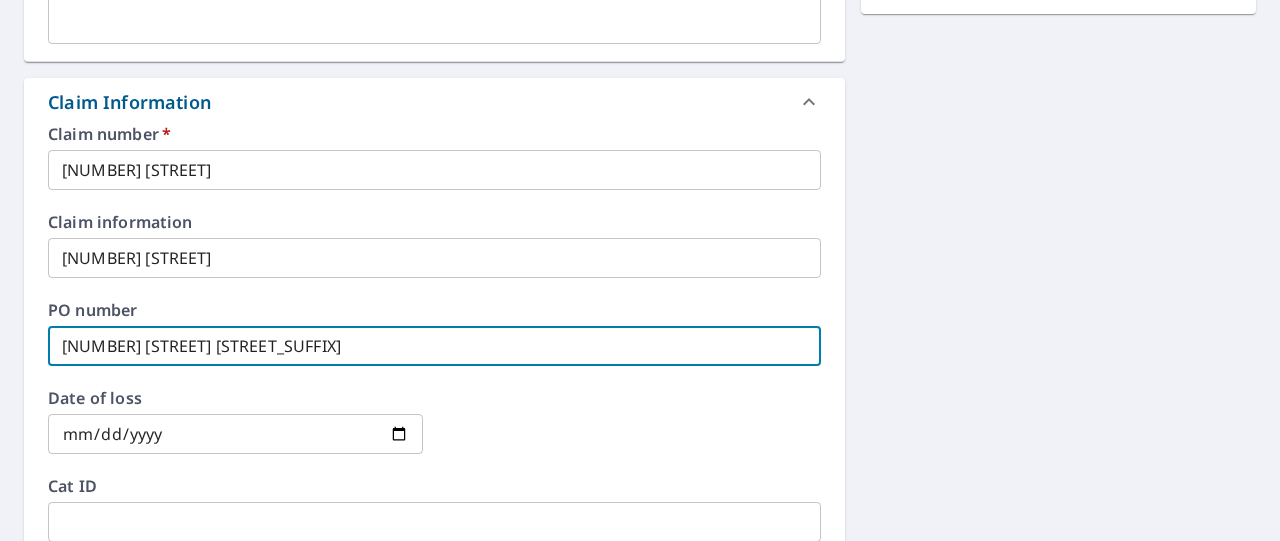 type on "x" 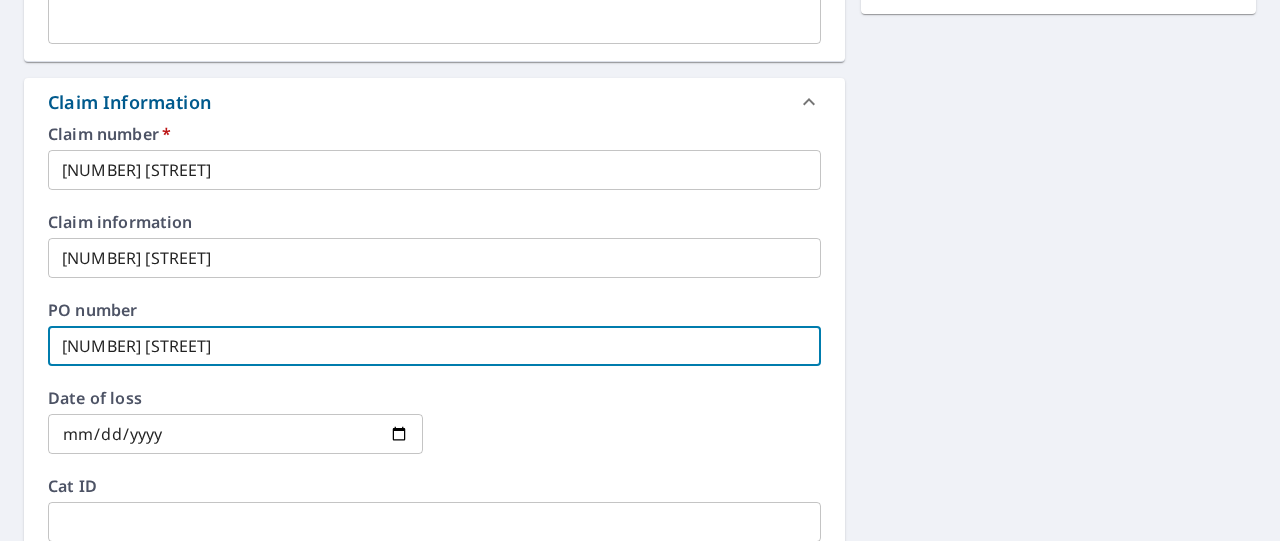 type on "x" 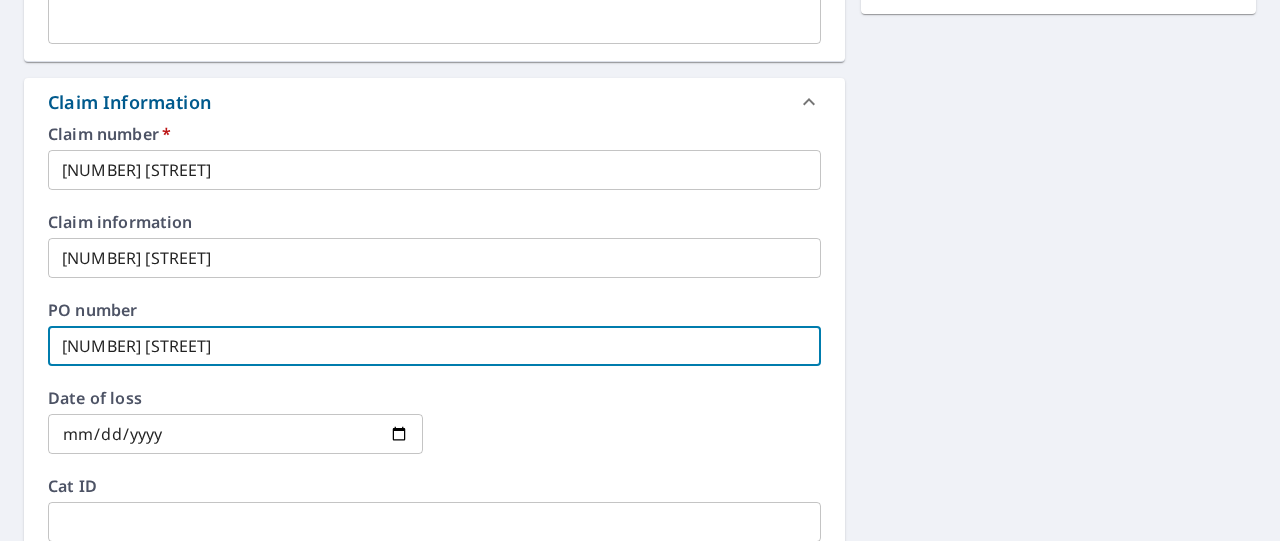 type on "x" 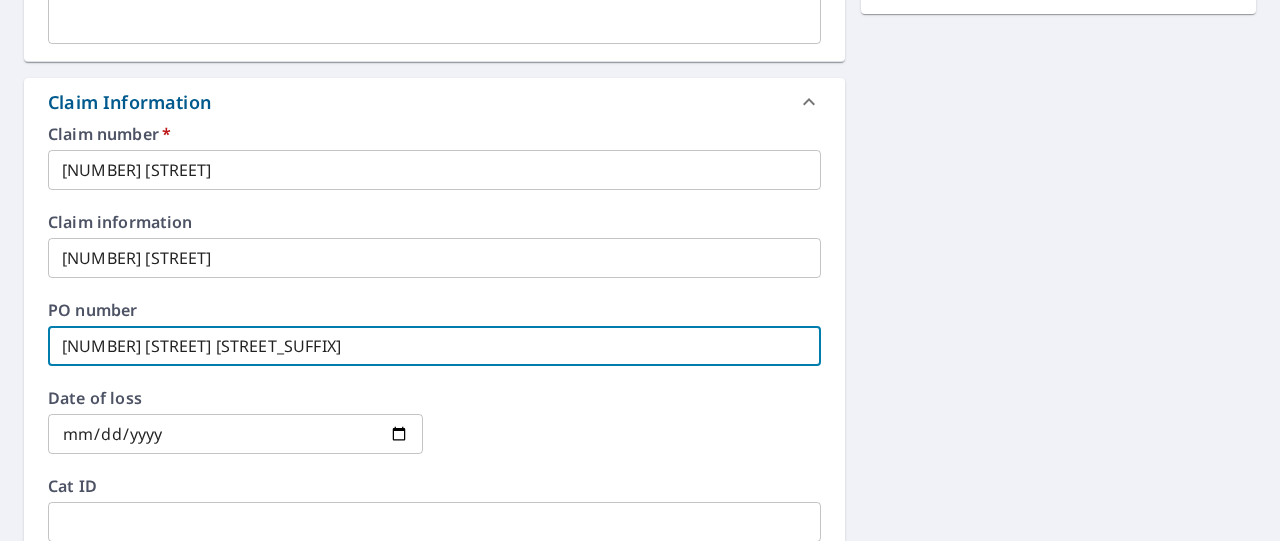 type on "x" 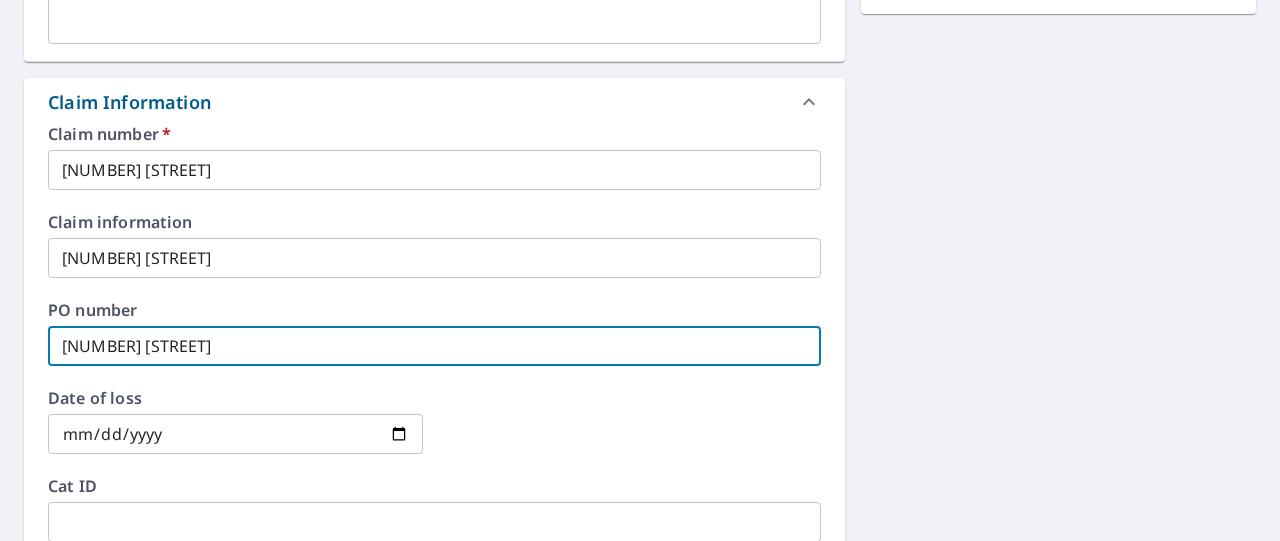 type 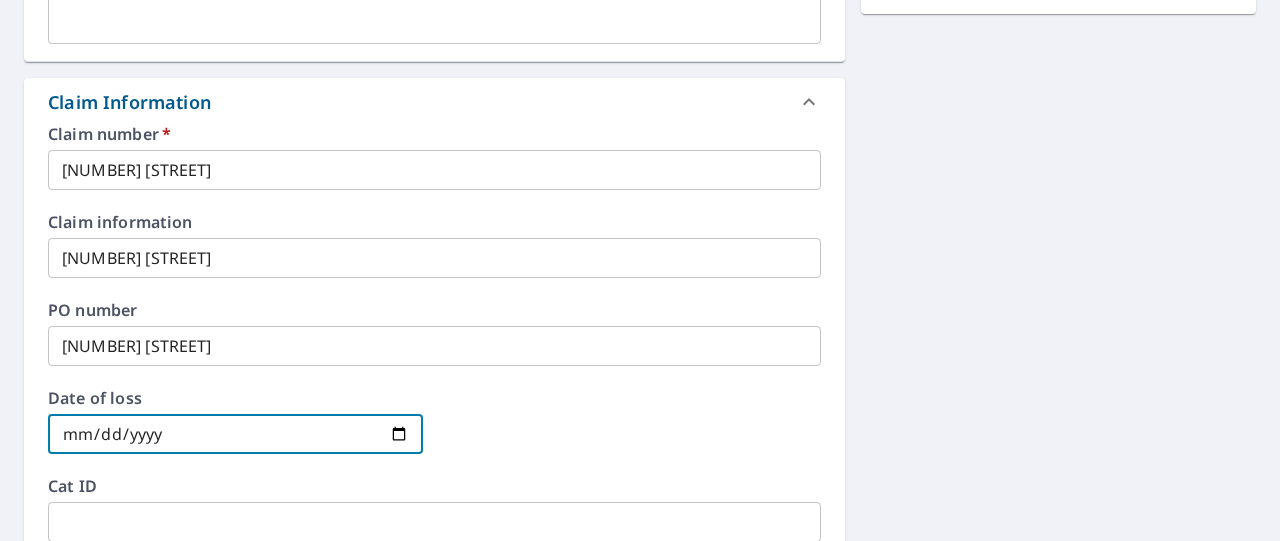 click at bounding box center (235, 434) 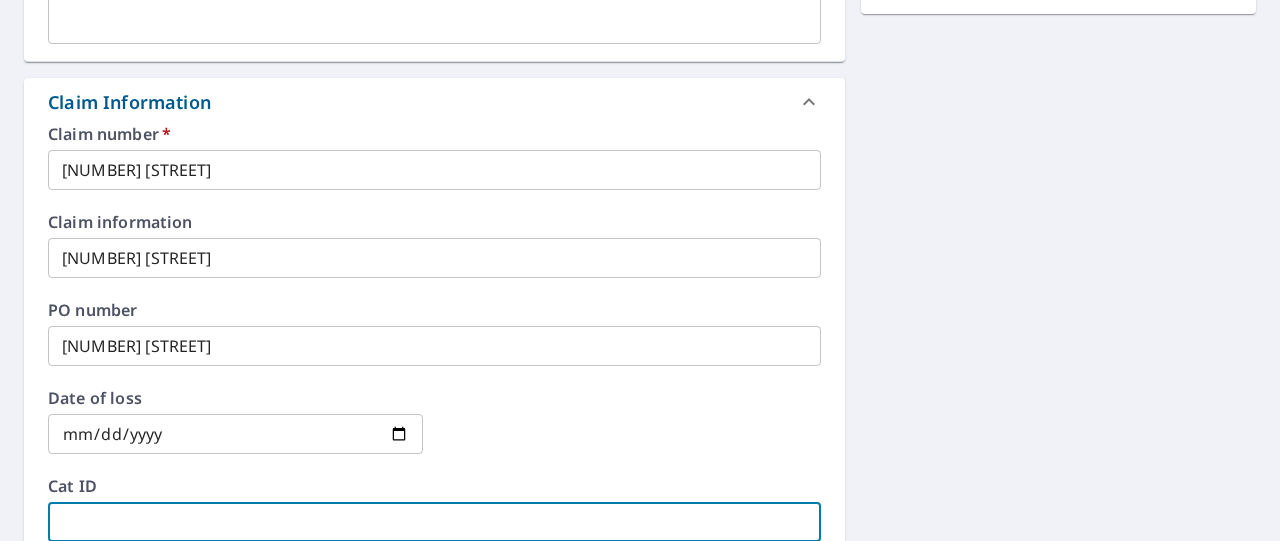 click at bounding box center (434, 522) 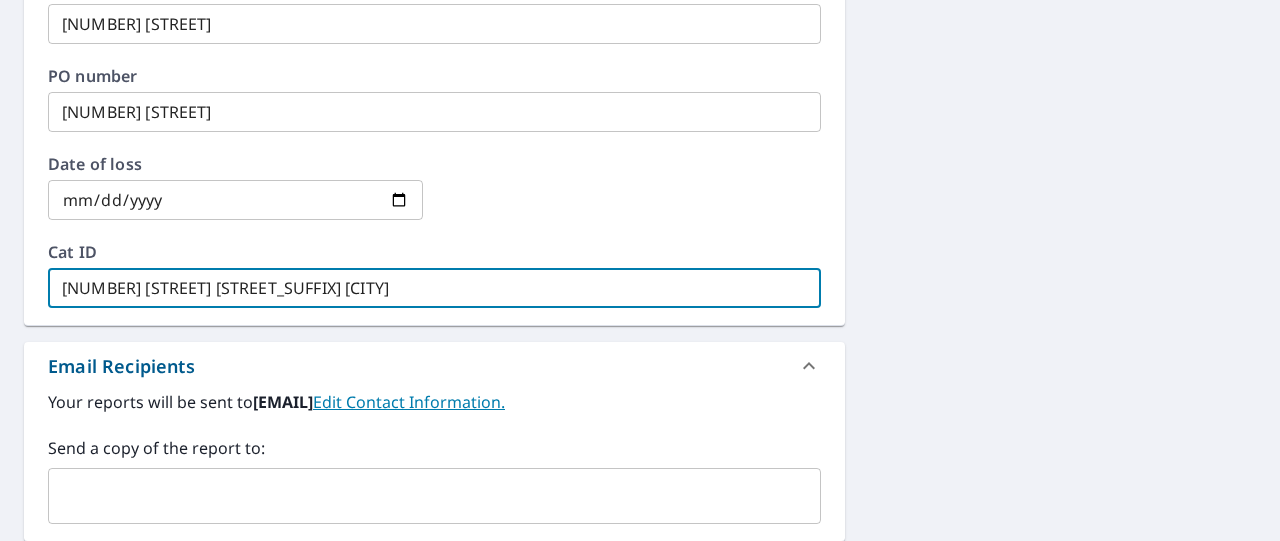 scroll, scrollTop: 904, scrollLeft: 0, axis: vertical 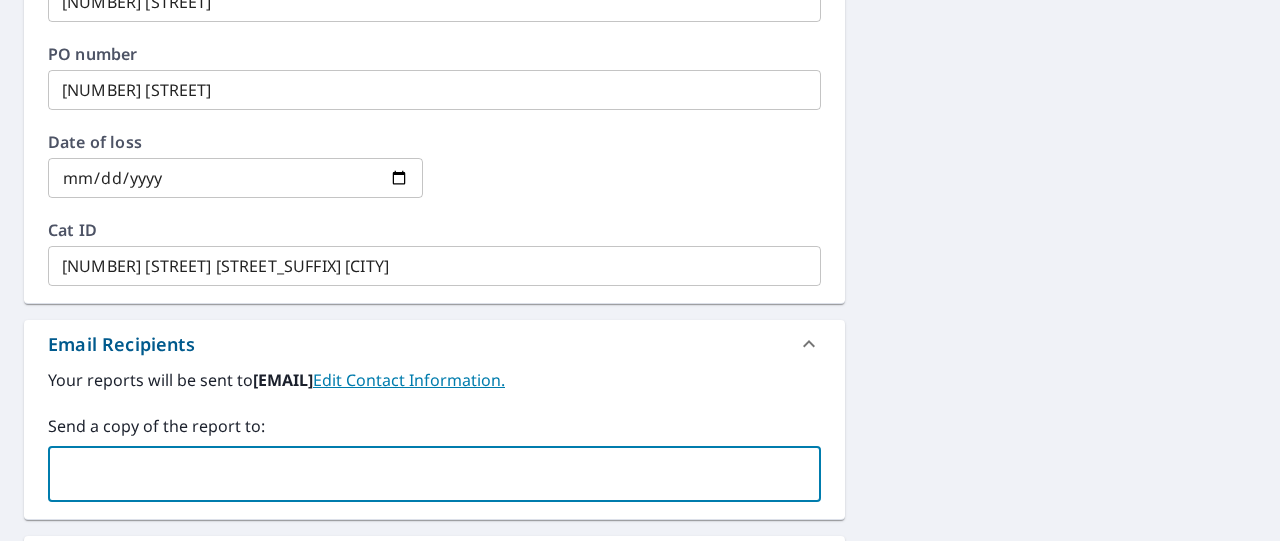 click at bounding box center (419, 474) 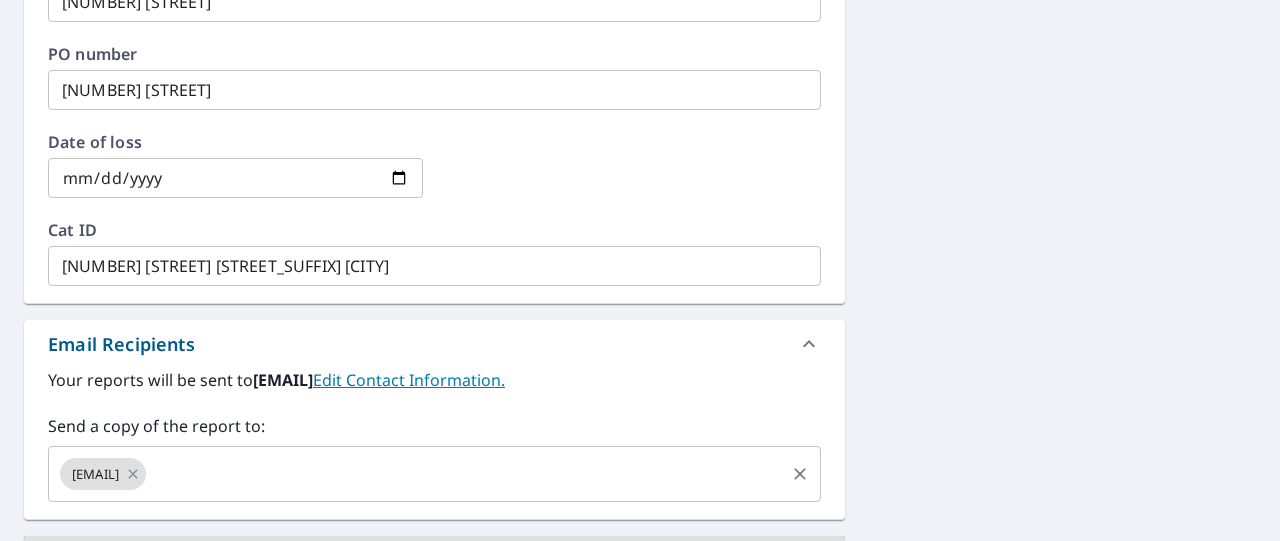 scroll, scrollTop: 948, scrollLeft: 0, axis: vertical 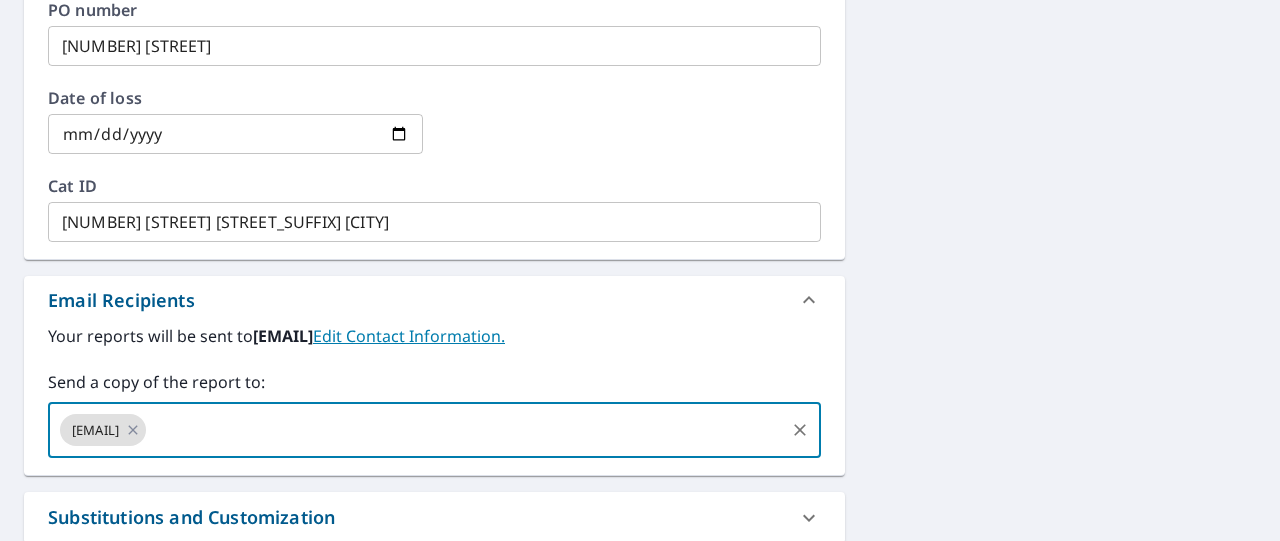 click at bounding box center [465, 430] 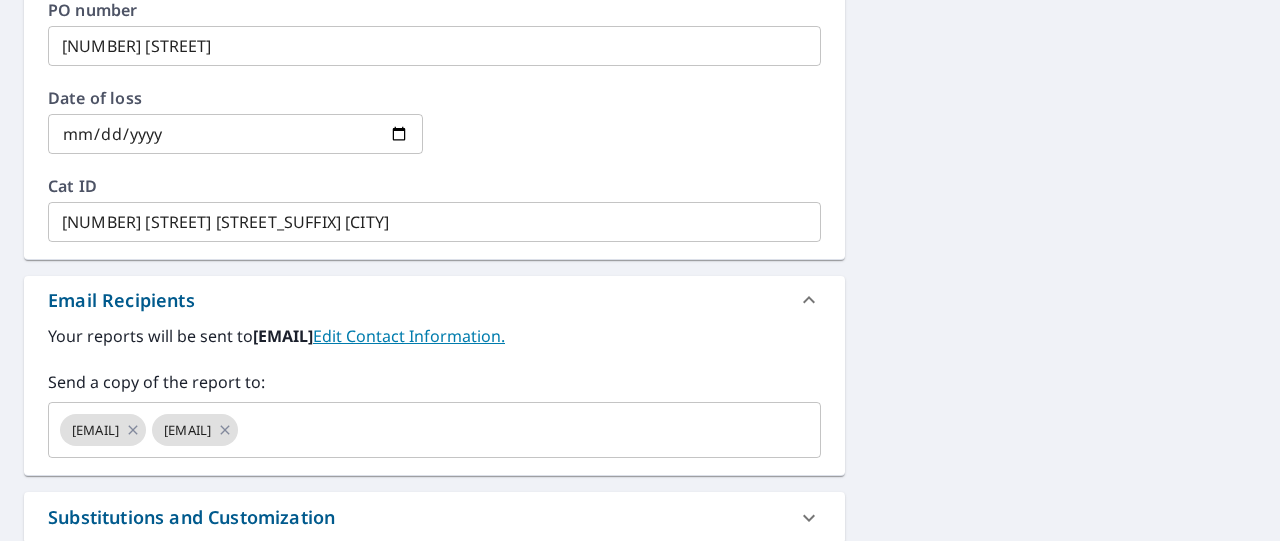 click on "[NUMBER] [STREET] [CITY], [STATE], [POSTAL_CODE] Changes to structures in last 4 years ( renovations, additions, etc. ) Include Special Instructions [NUMBER] [STREET] [CITY], [STATE], [POSTAL_CODE] ​ Claim Information Claim number   * [NUMBER] [STREET] ​ Claim information [NUMBER] [STREET] ​ PO number [NUMBER] [STREET] ​ Date of loss [DATE] ​ Cat ID [NUMBER] [STREET] [CITY] ​ Email Recipients Your reports will be sent to [EMAIL].  Edit Contact Information. Send a copy of the report to: [EMAIL] [EMAIL] ​ Substitutions and Customization Roof measurement report substitutions If a Premium Report is unavailable send me an Extended Coverage 3D Report: Yes No Ask" at bounding box center [640, -30] 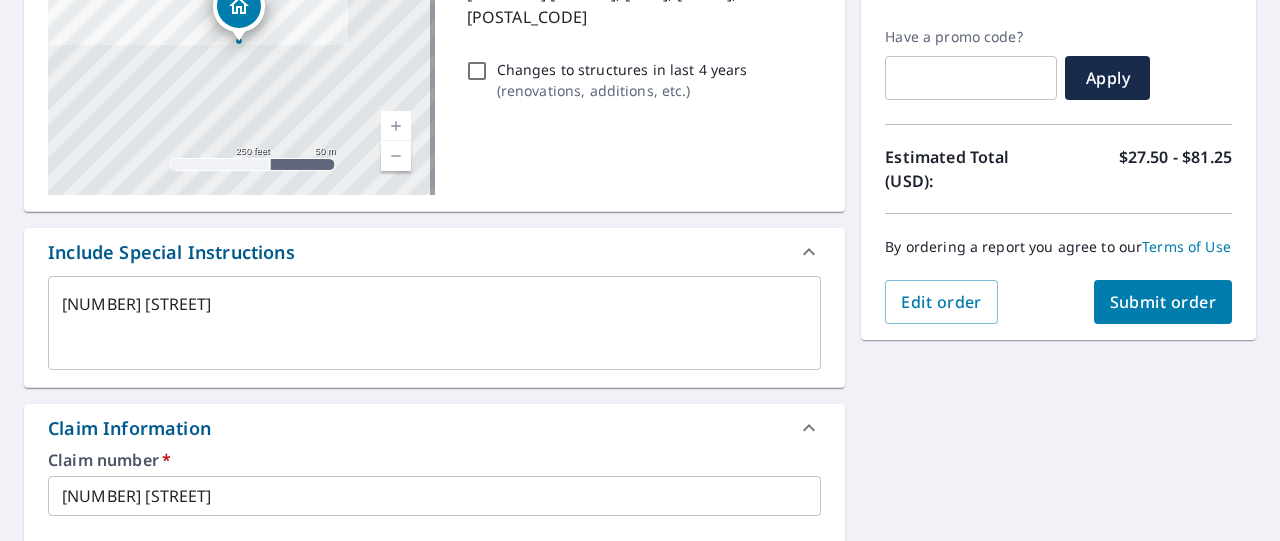 scroll, scrollTop: 348, scrollLeft: 0, axis: vertical 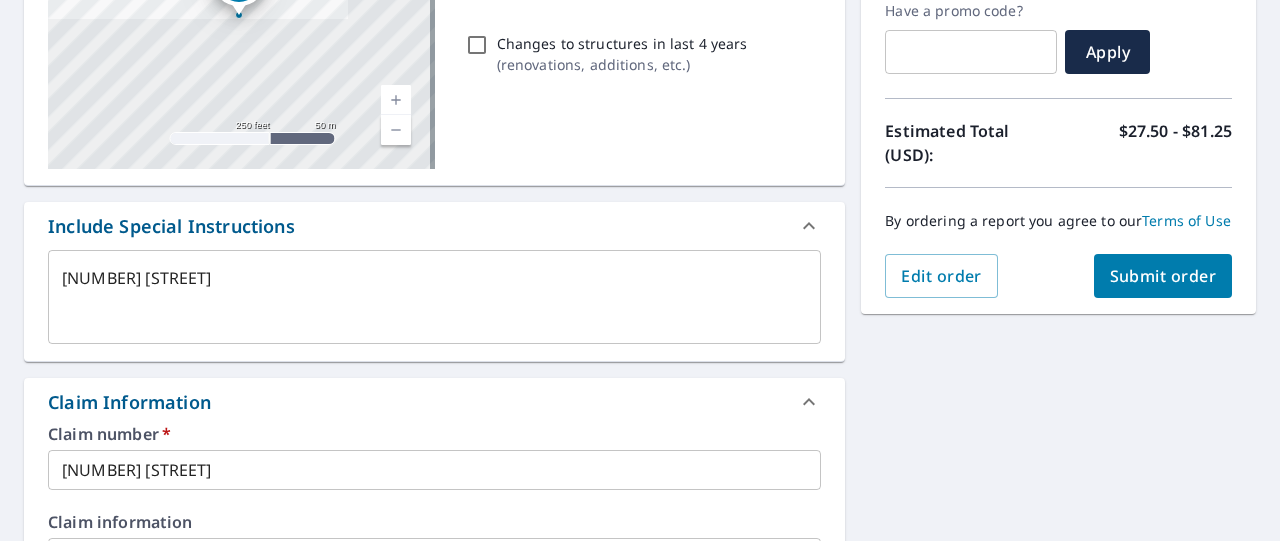 click on "Submit order" at bounding box center (1163, 276) 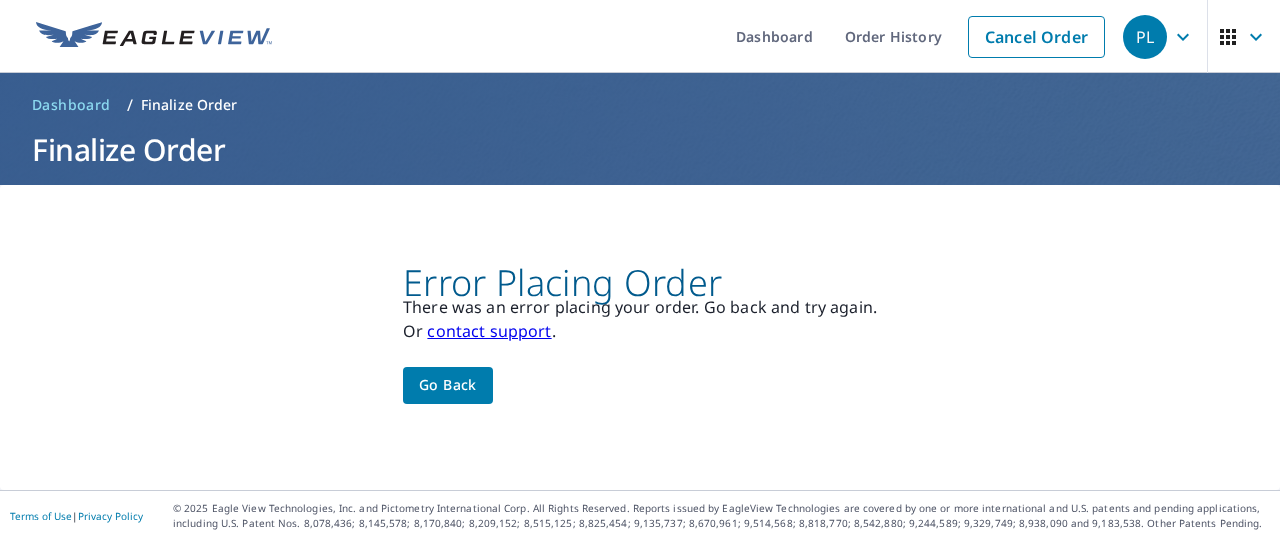 scroll, scrollTop: 0, scrollLeft: 0, axis: both 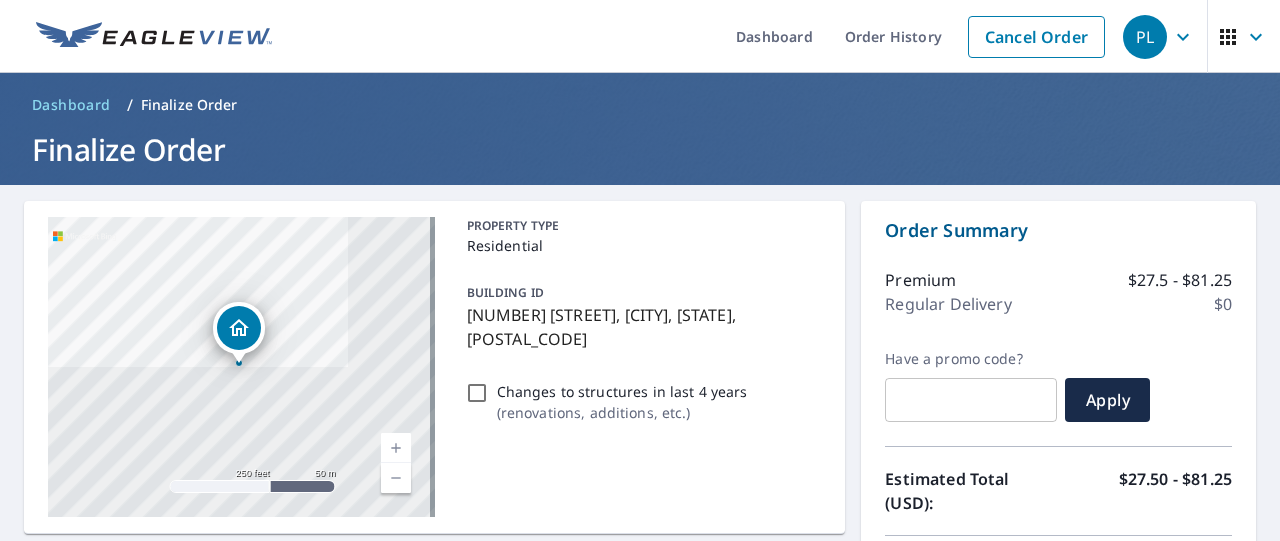 click at bounding box center [396, 448] 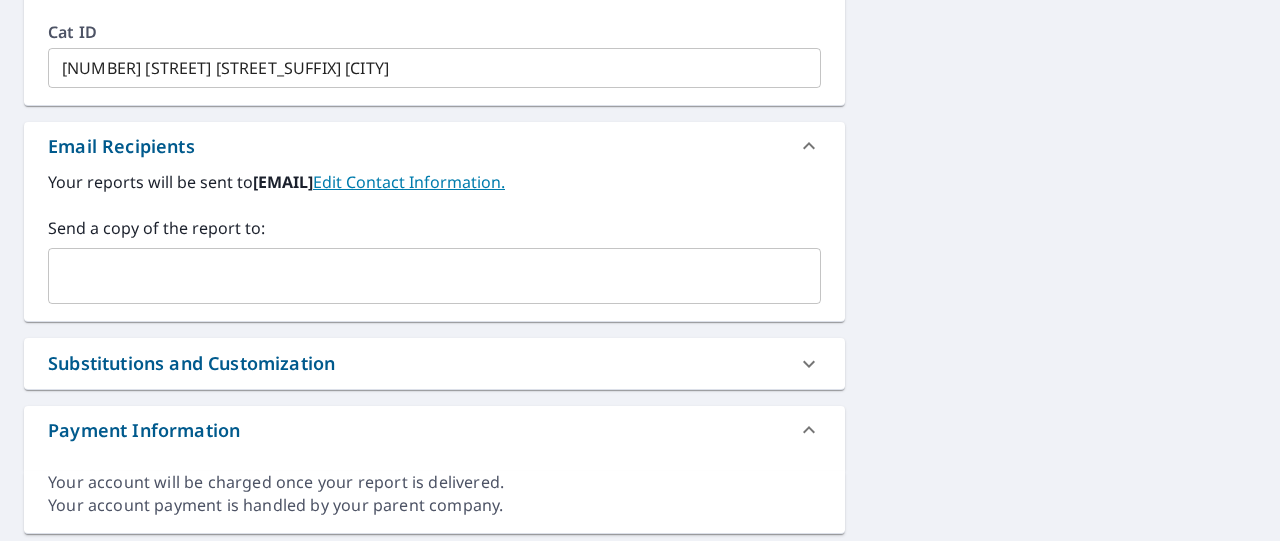 scroll, scrollTop: 1106, scrollLeft: 0, axis: vertical 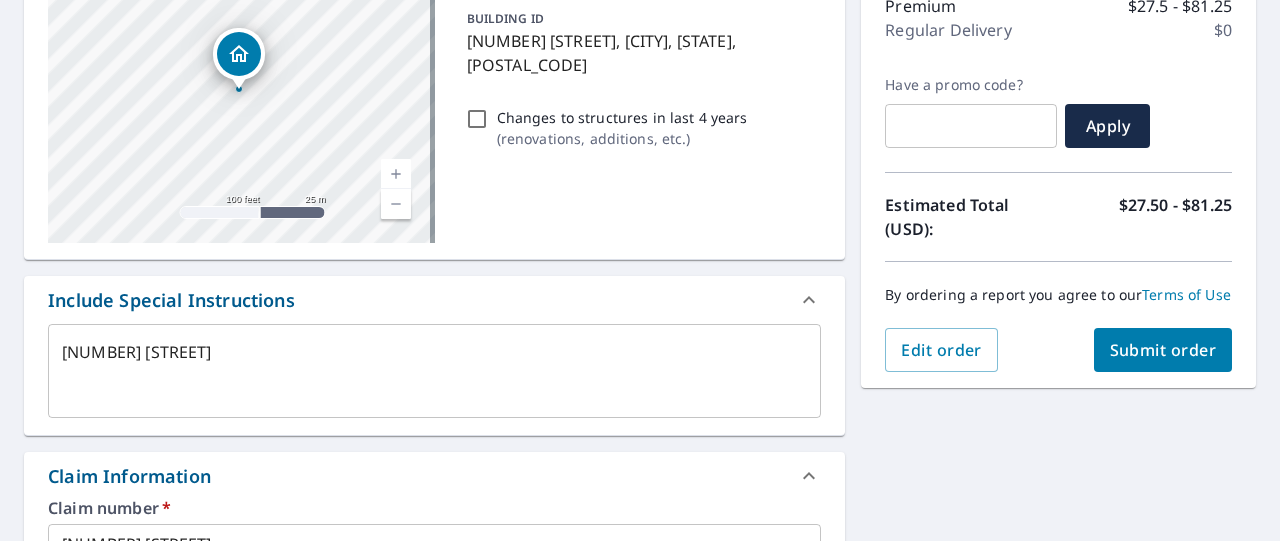 click on "Submit order" at bounding box center [1163, 350] 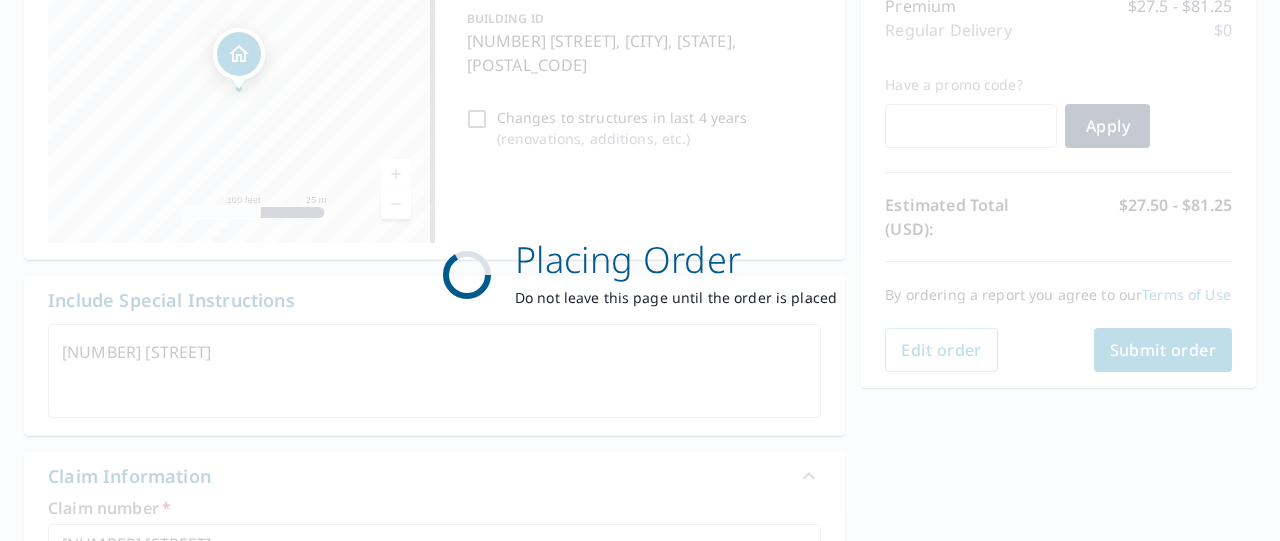 scroll, scrollTop: 0, scrollLeft: 0, axis: both 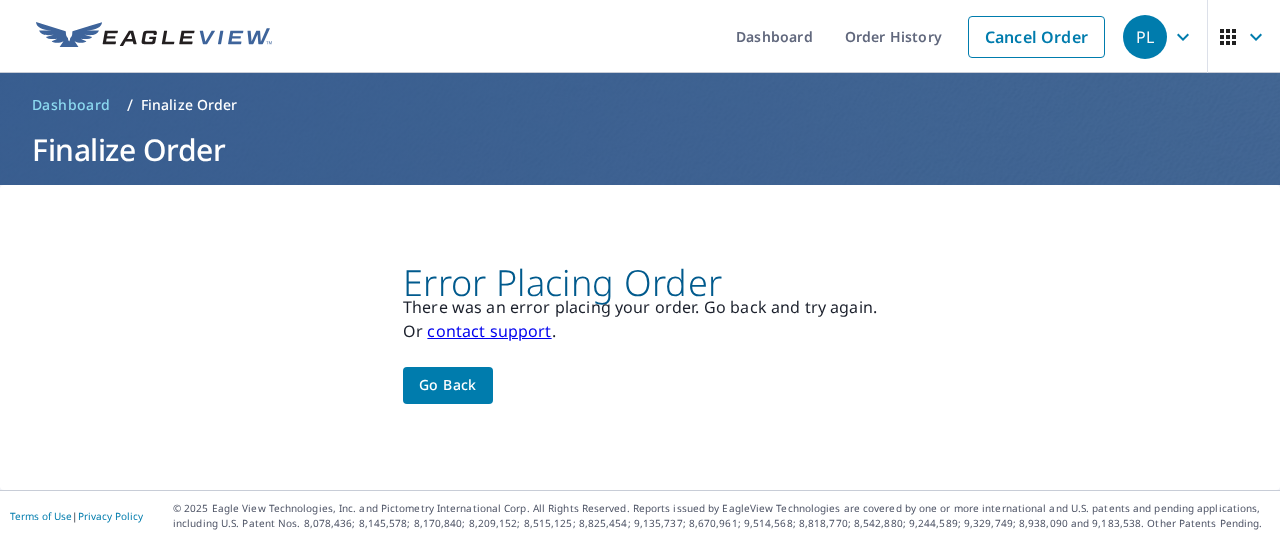click on "contact support" at bounding box center (489, 331) 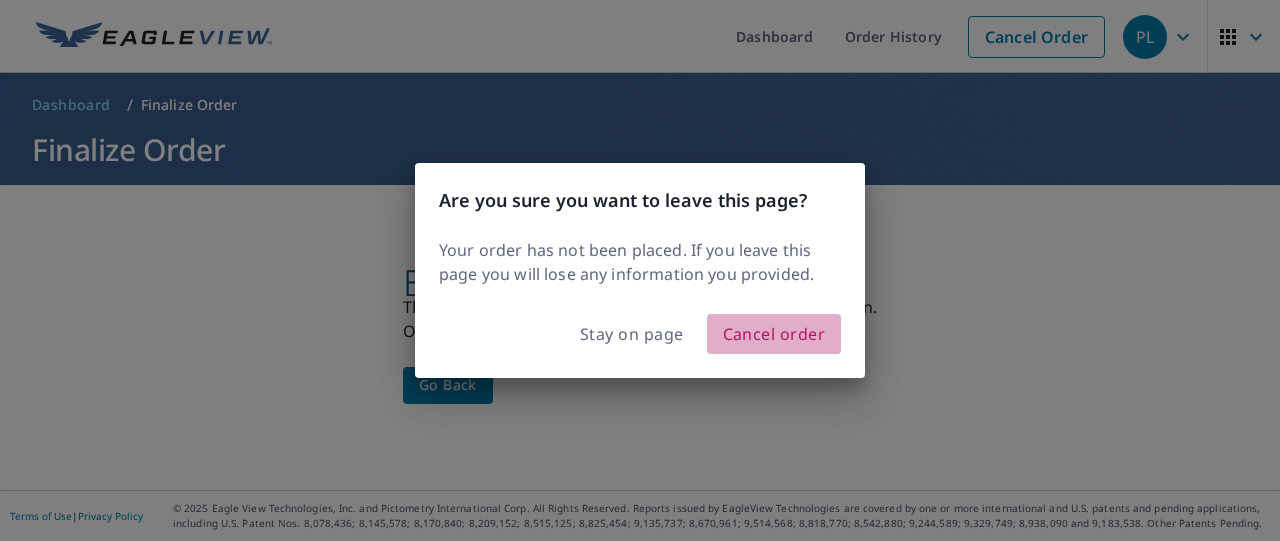 click on "Cancel order" at bounding box center [774, 334] 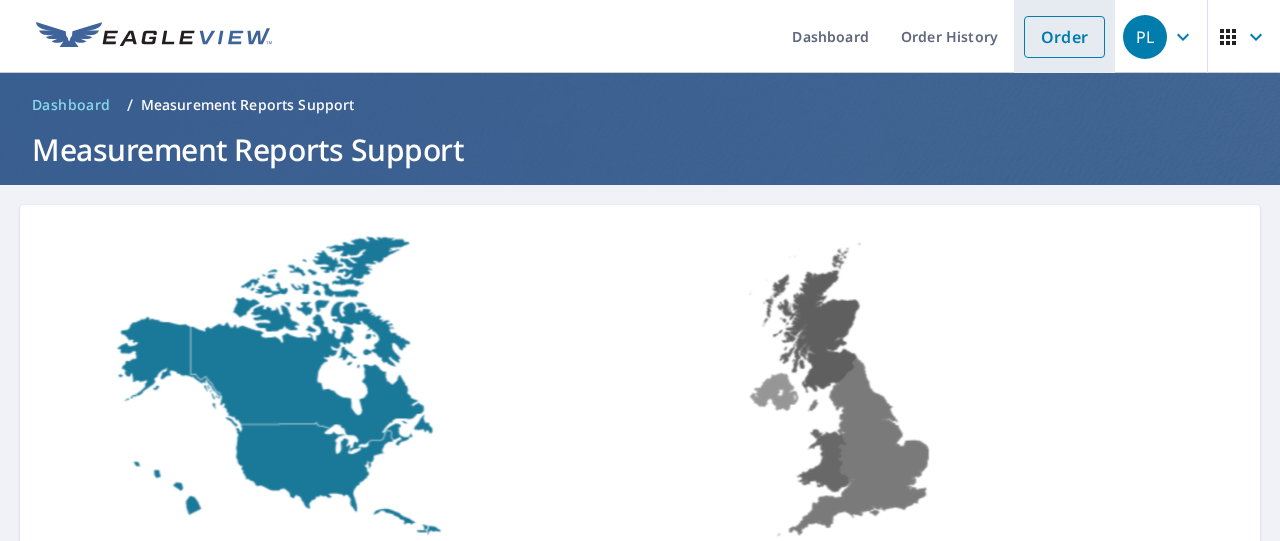 click on "Order" at bounding box center (1064, 37) 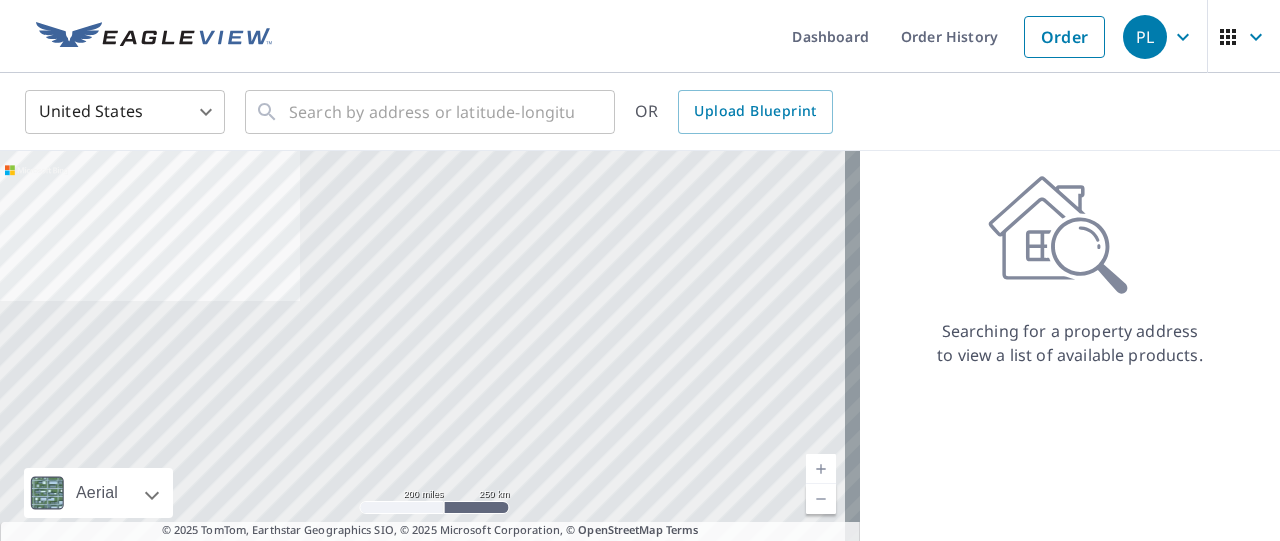 click on "PL PL
Dashboard Order History Order PL United States US ​ ​ OR Upload Blueprint Aerial Road A standard road map Aerial A detailed look from above Labels Labels 200 miles 250 km © 2025 TomTom, Earthstar Geographics  SIO, © 2025 Microsoft Corporation Terms © 2025 TomTom, Earthstar Geographics SIO, © 2025 Microsoft Corporation, ©   OpenStreetMap   Terms Images provided by Bing Maps are for property identification purposes only and are not a representation of EagleView images or the availability of images for the property. Searching for a property address to view a list of available products. Terms of Use  |  Privacy Policy © 2025 Eagle View Technologies, Inc. and Pictometry International Corp. All Rights Reserved. Reports issued by EagleView Technologies are covered by   one or more international and U.S. patents and pending applications, including U.S. Patent Nos. 8,078,436; 8,145,578; 8,170,840; 8,209,152;" at bounding box center [640, 270] 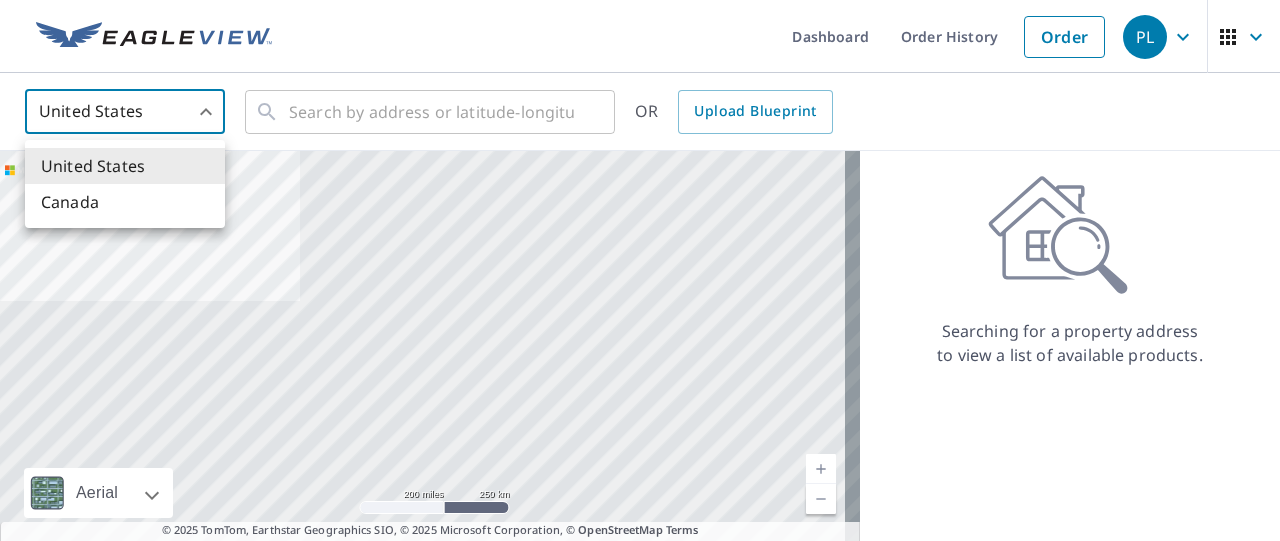 click on "Canada" at bounding box center [125, 202] 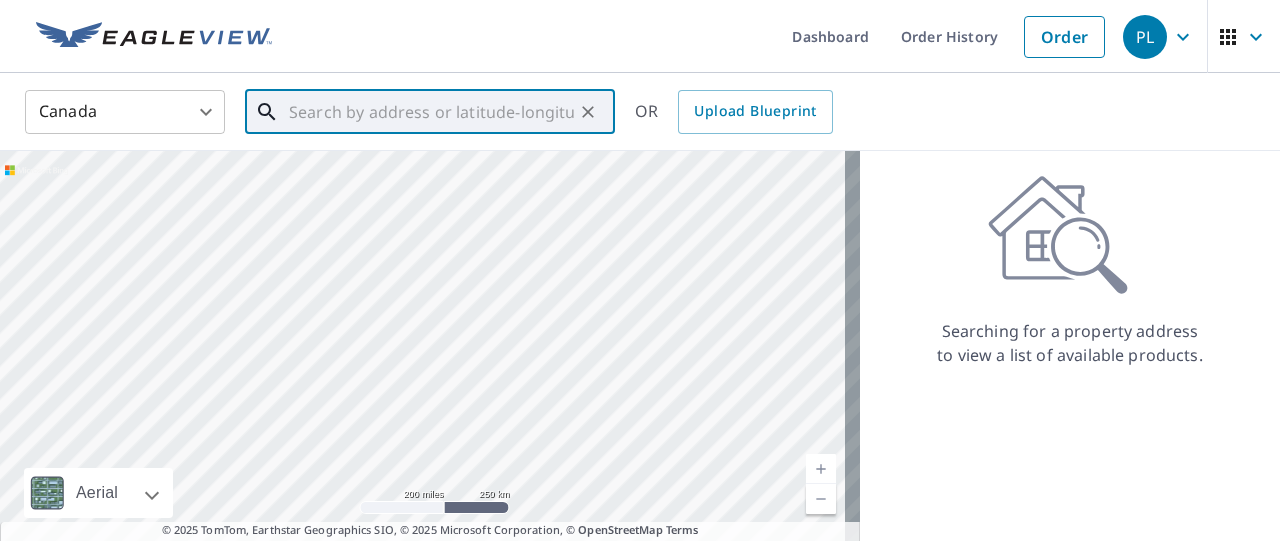 click at bounding box center [431, 112] 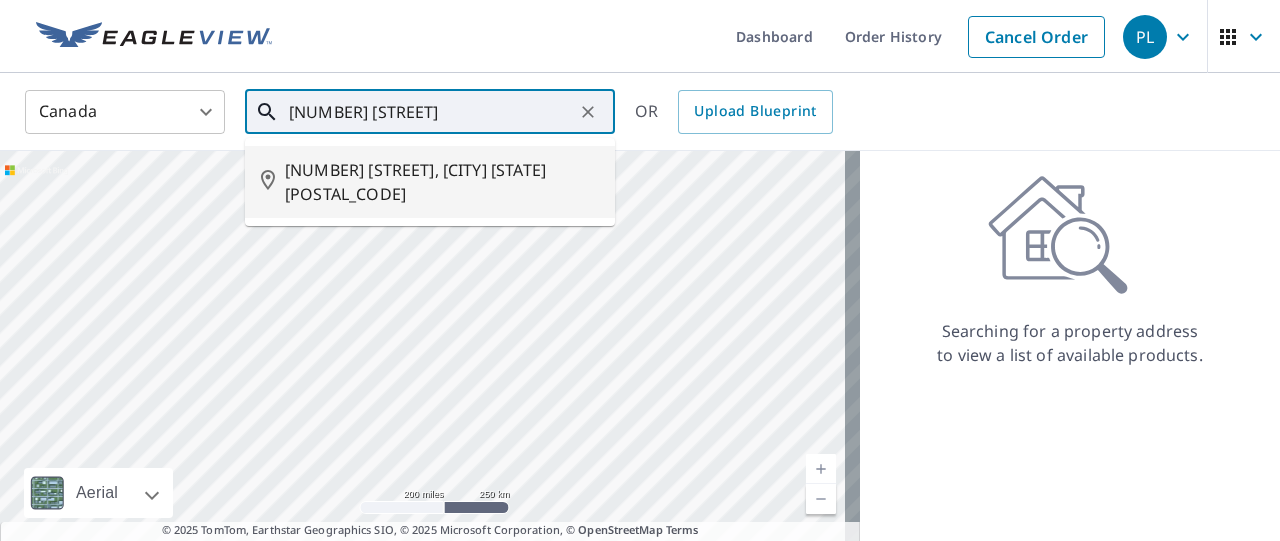 click on "[NUMBER] [STREET], [CITY] [STATE] [POSTAL_CODE]" at bounding box center (442, 182) 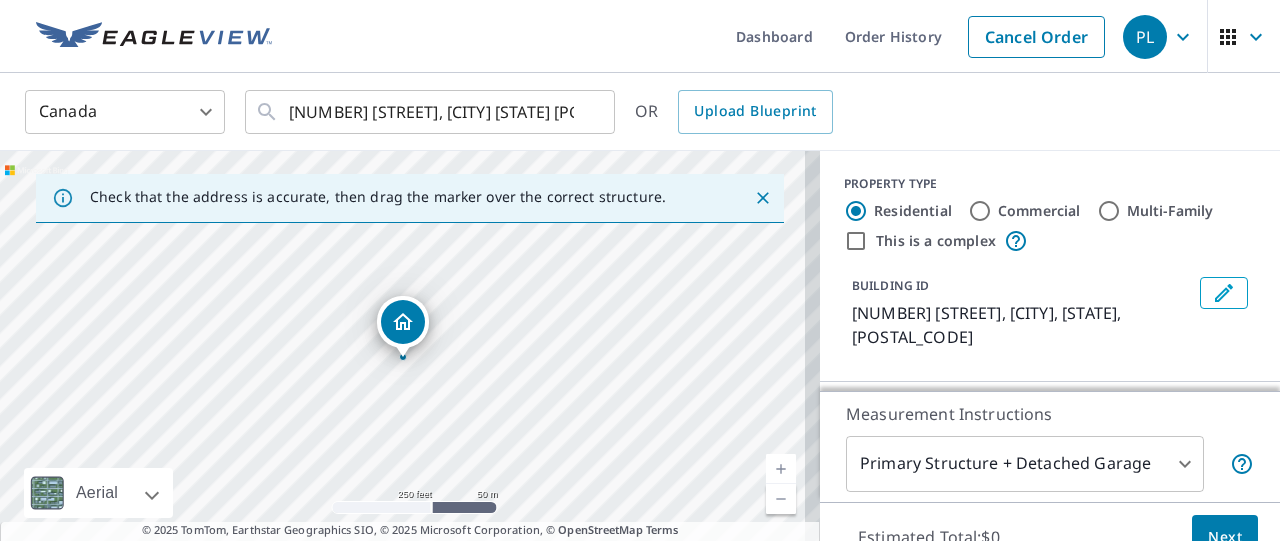 drag, startPoint x: 424, startPoint y: 313, endPoint x: 406, endPoint y: 310, distance: 18.248287 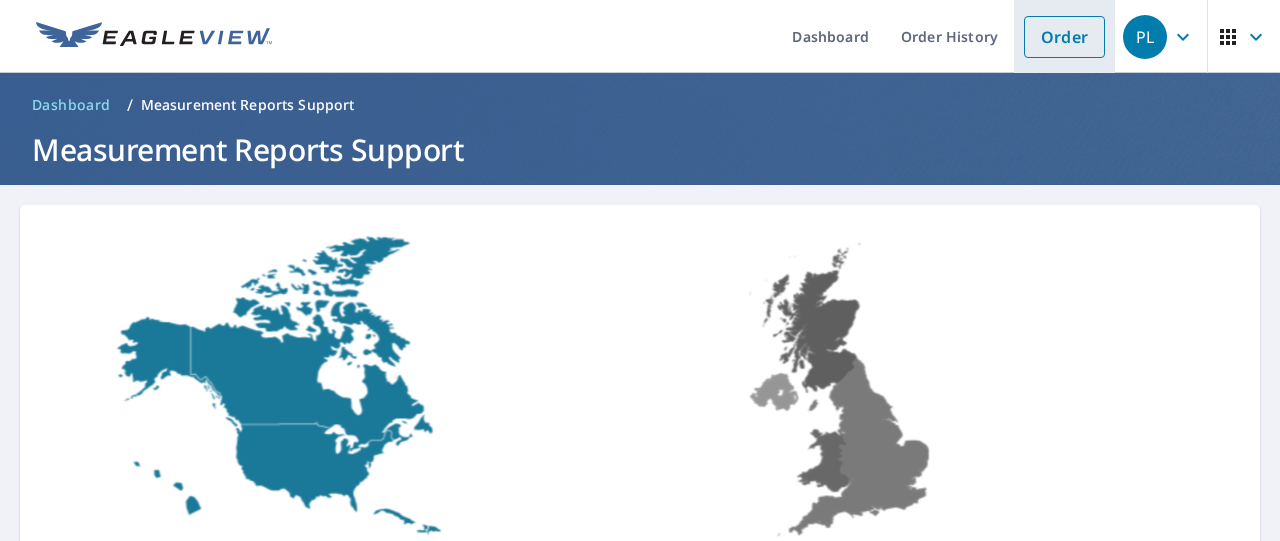 click on "Order" at bounding box center (1064, 37) 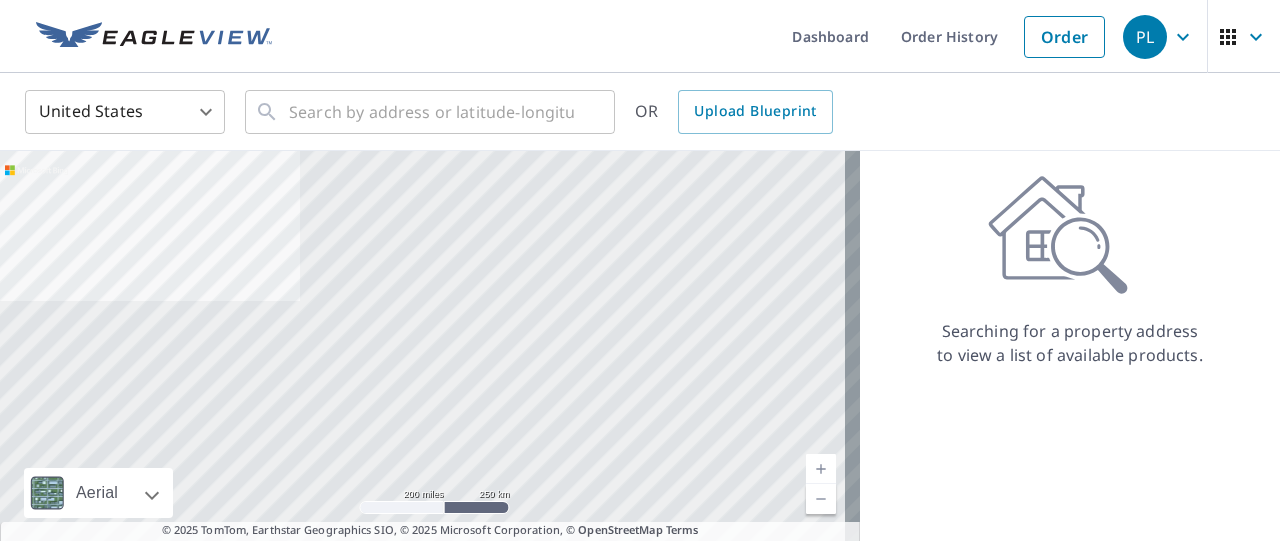 click on "PL PL
Dashboard Order History Order PL United States US ​ ​ OR Upload Blueprint Aerial Road A standard road map Aerial A detailed look from above Labels Labels 200 miles 250 km © 2025 TomTom, Earthstar Geographics  SIO, © 2025 Microsoft Corporation Terms © 2025 TomTom, Earthstar Geographics SIO, © 2025 Microsoft Corporation, ©   OpenStreetMap   Terms Images provided by Bing Maps are for property identification purposes only and are not a representation of EagleView images or the availability of images for the property. Searching for a property address to view a list of available products. Terms of Use  |  Privacy Policy © 2025 Eagle View Technologies, Inc. and Pictometry International Corp. All Rights Reserved. Reports issued by EagleView Technologies are covered by   one or more international and U.S. patents and pending applications, including U.S. Patent Nos. 8,078,436; 8,145,578; 8,170,840; 8,209,152;
X" at bounding box center [640, 270] 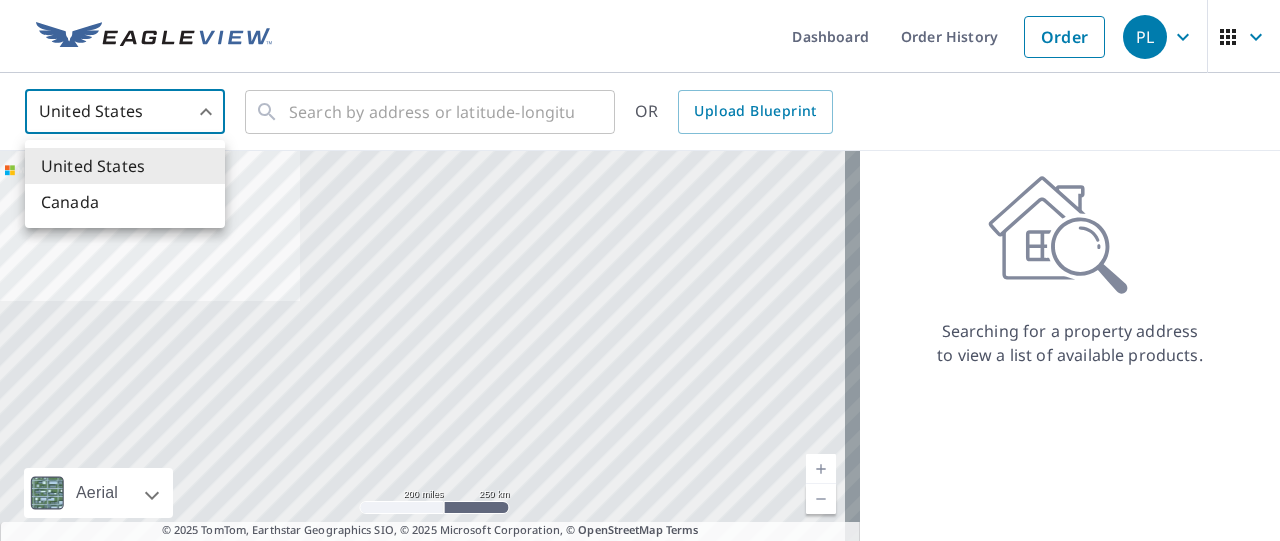 click on "Canada" at bounding box center (125, 202) 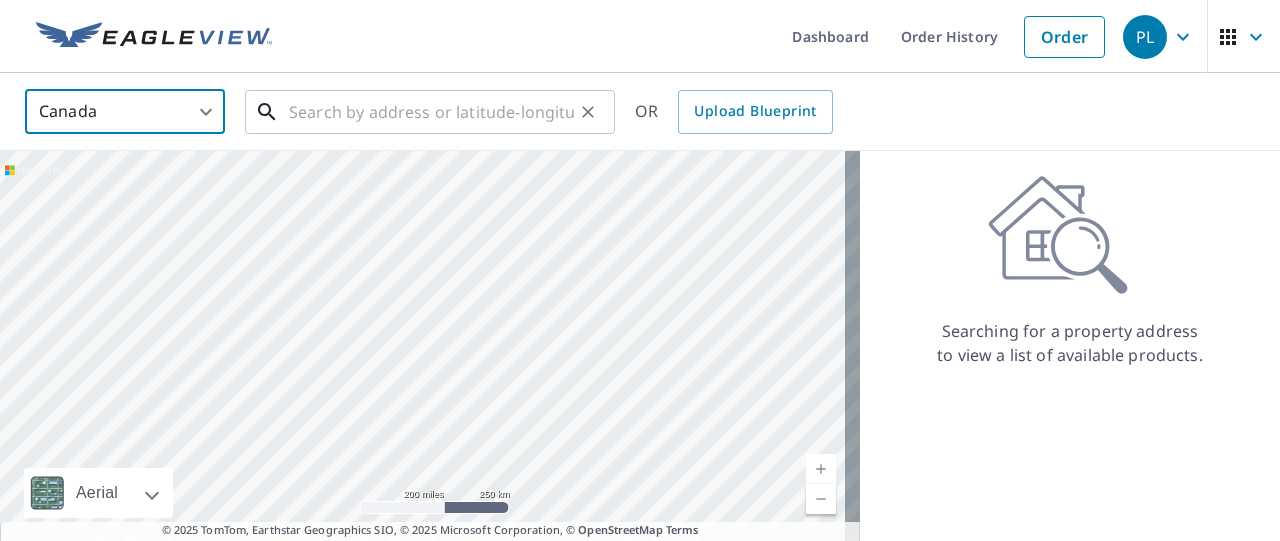 click at bounding box center (431, 112) 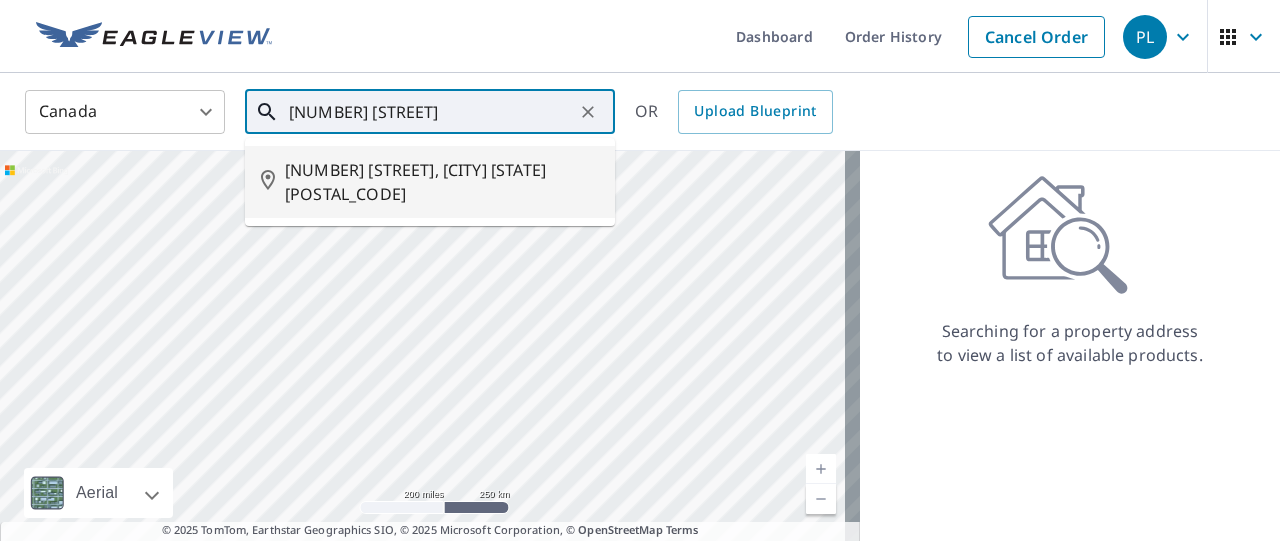 click on "[NUMBER] [STREET], [CITY] [STATE] [POSTAL_CODE]" at bounding box center [442, 182] 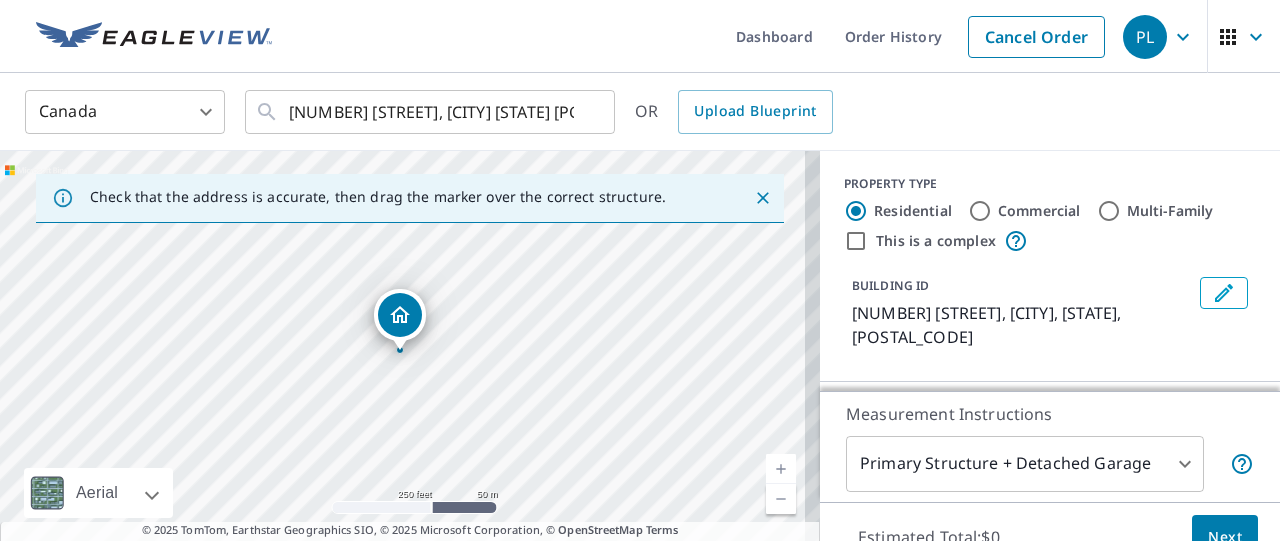 drag, startPoint x: 422, startPoint y: 317, endPoint x: 399, endPoint y: 310, distance: 24.04163 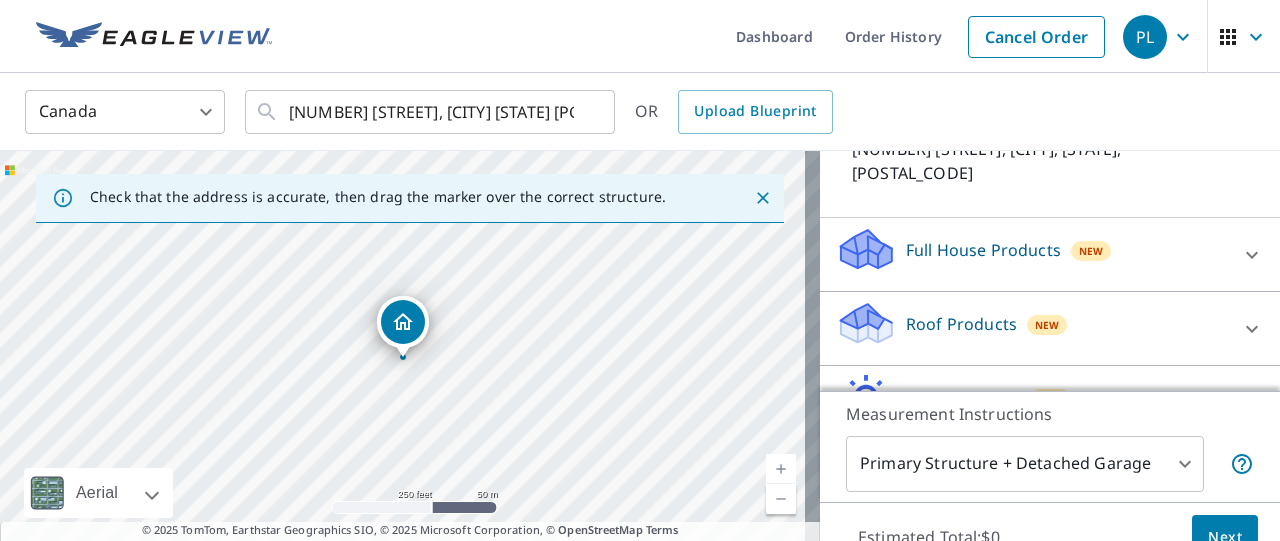 scroll, scrollTop: 169, scrollLeft: 0, axis: vertical 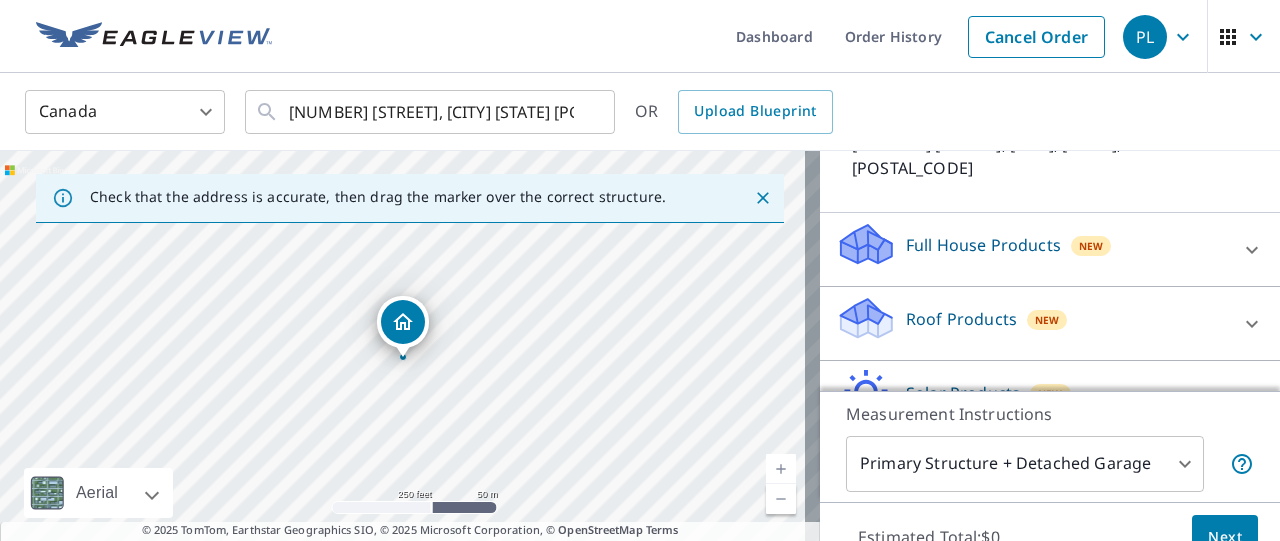 click 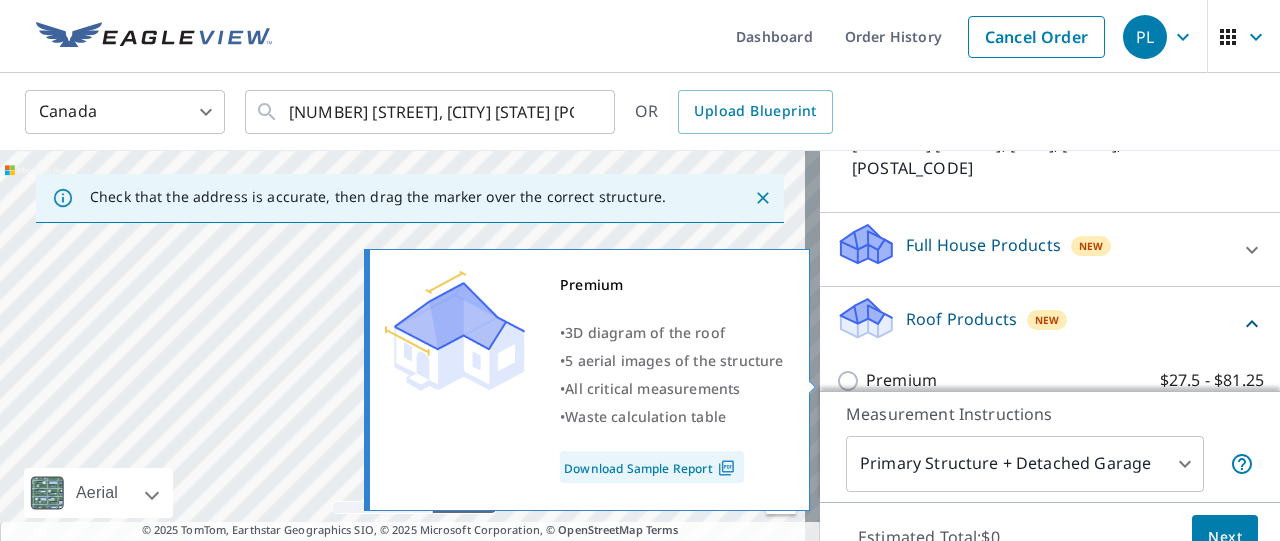 click on "Premium $27.5 - $81.25" at bounding box center (851, 381) 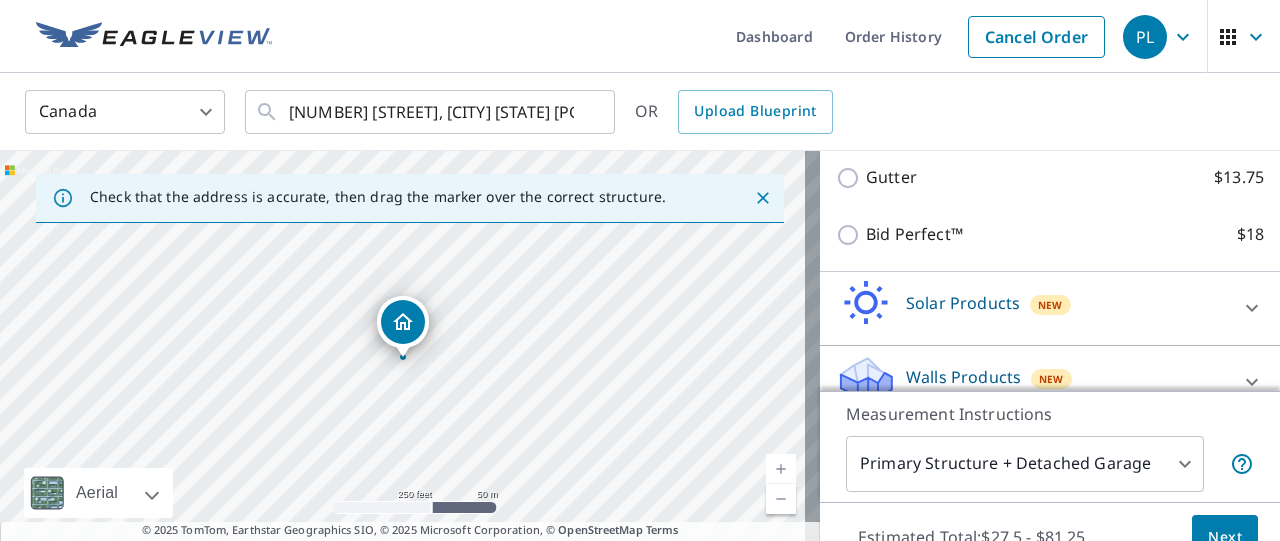 scroll, scrollTop: 578, scrollLeft: 0, axis: vertical 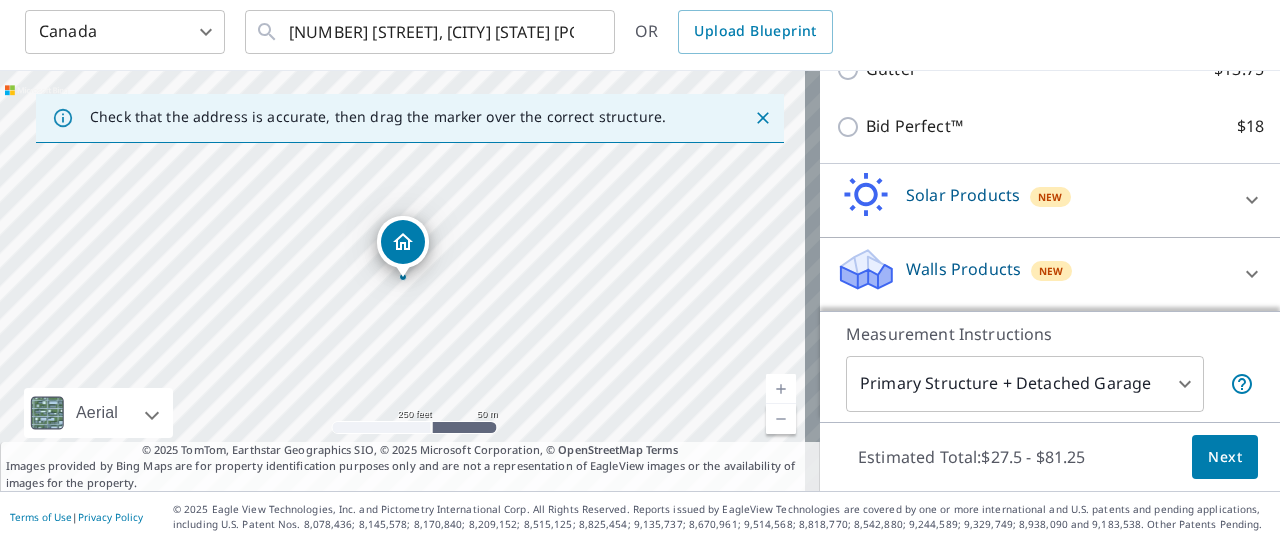 click on "Next" at bounding box center (1225, 457) 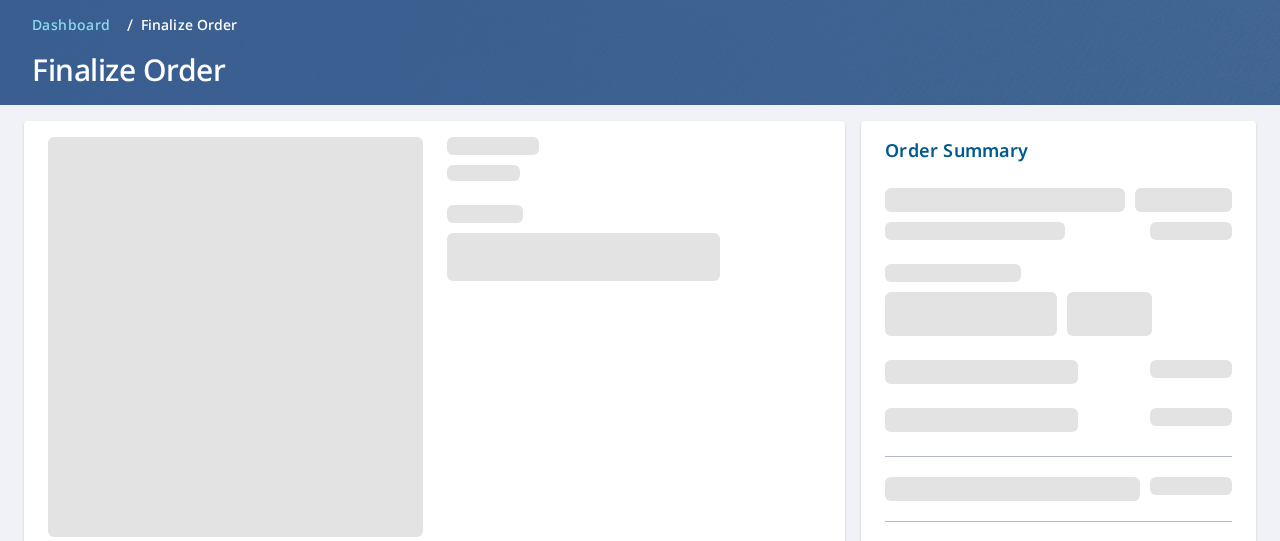 scroll, scrollTop: 192, scrollLeft: 0, axis: vertical 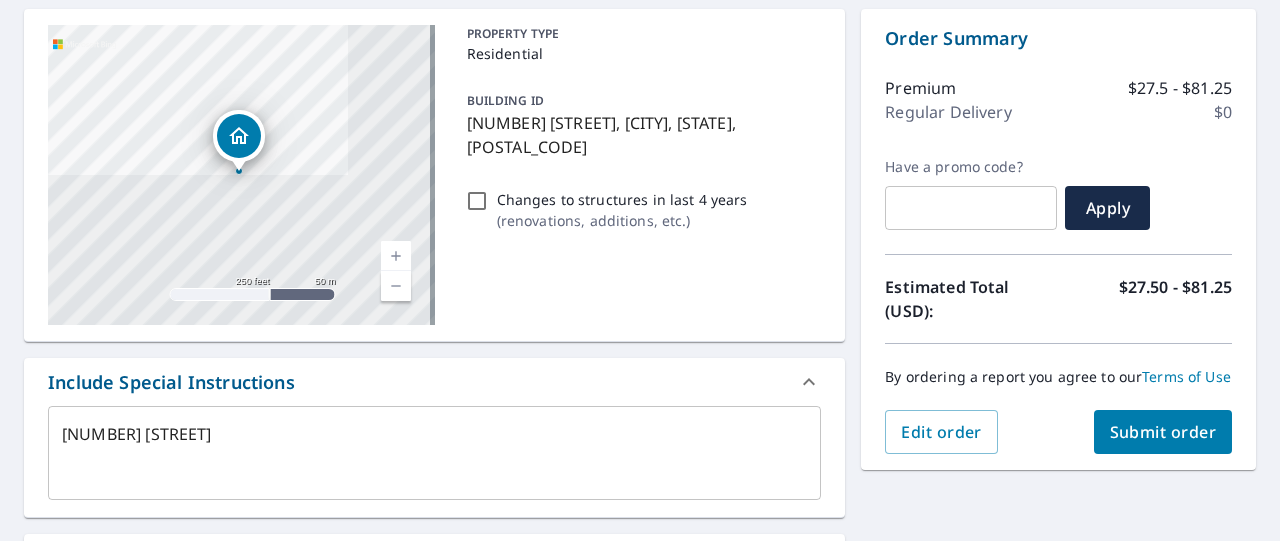 click on "Submit order" at bounding box center (1163, 432) 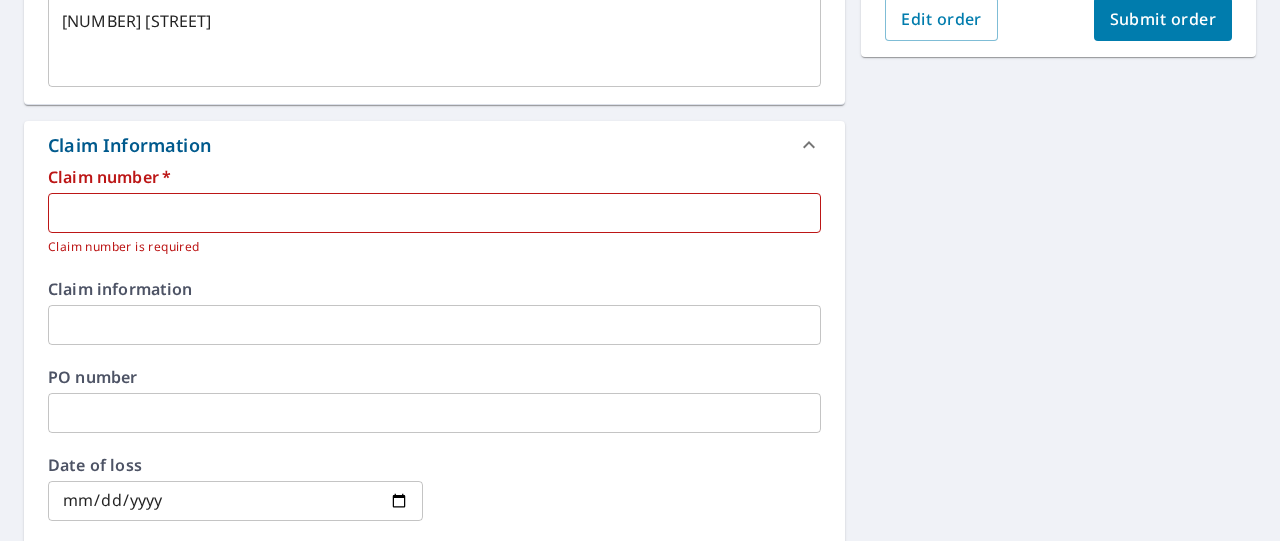 scroll, scrollTop: 605, scrollLeft: 0, axis: vertical 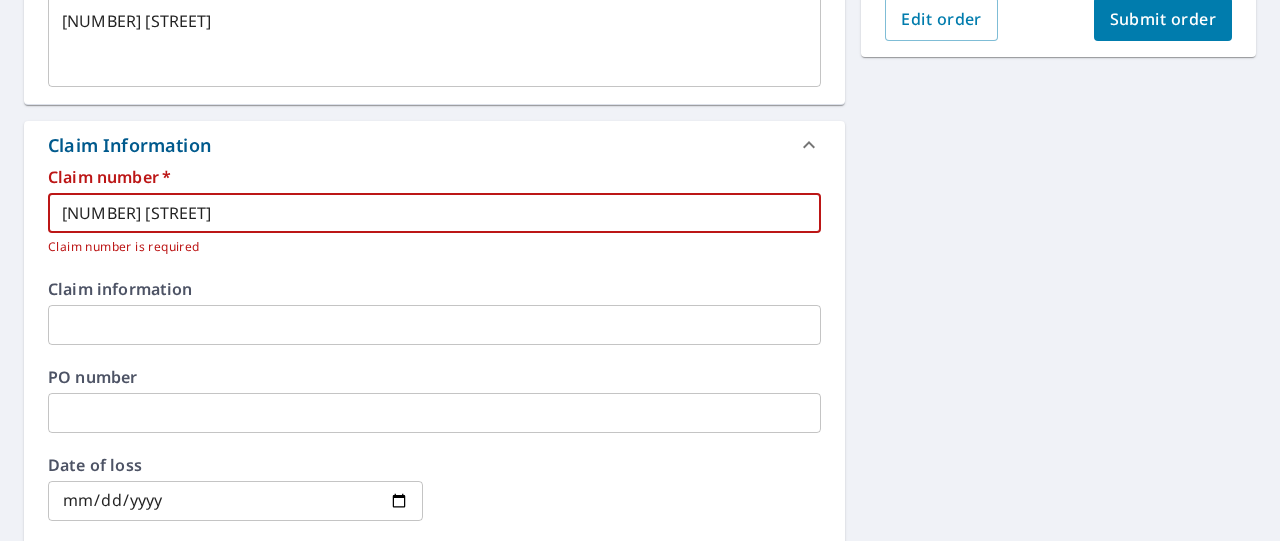 click at bounding box center [434, 413] 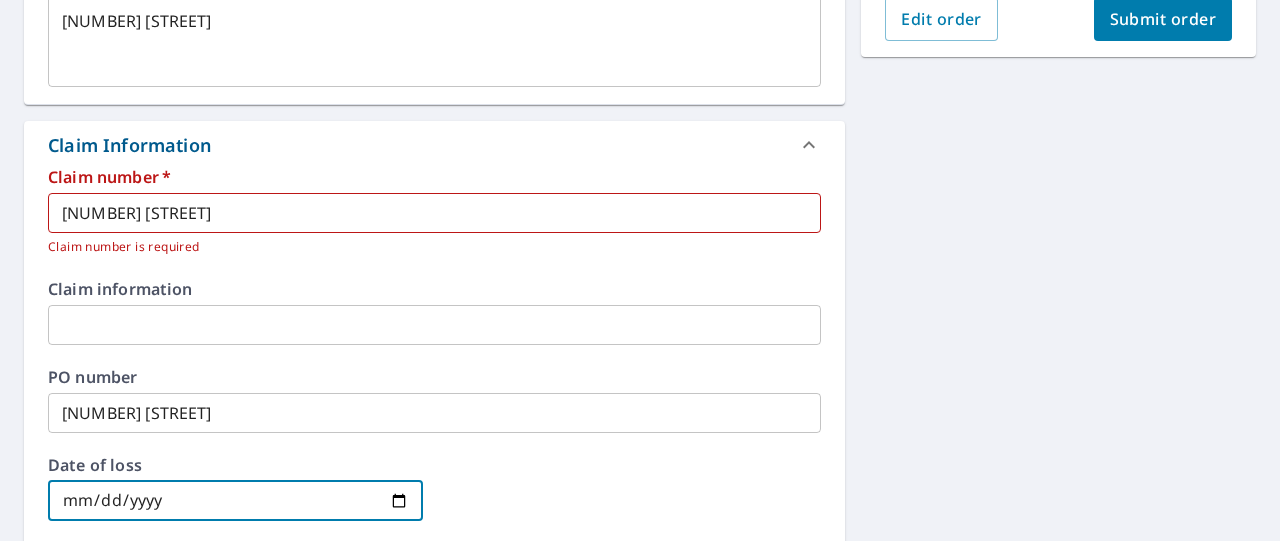 click at bounding box center (235, 501) 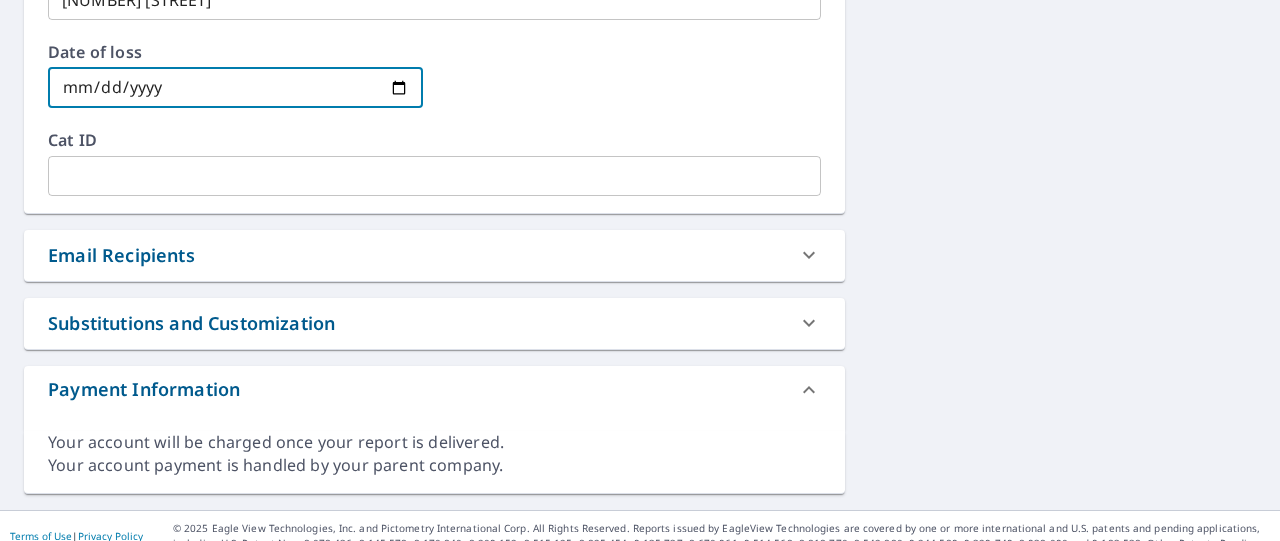 scroll, scrollTop: 1034, scrollLeft: 0, axis: vertical 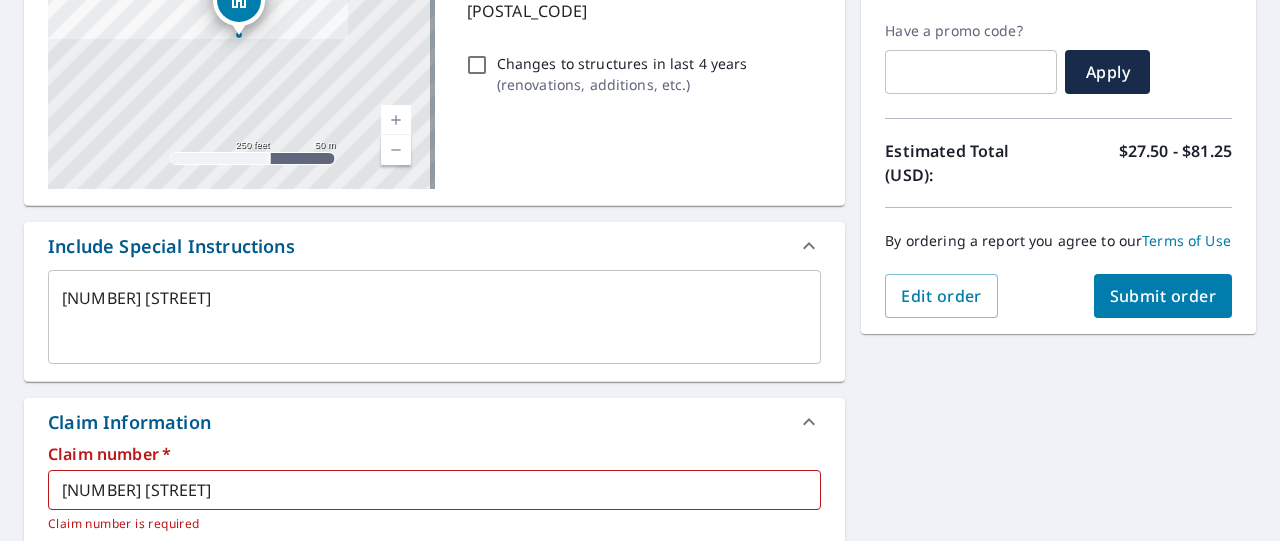 click on "Submit order" at bounding box center [1163, 296] 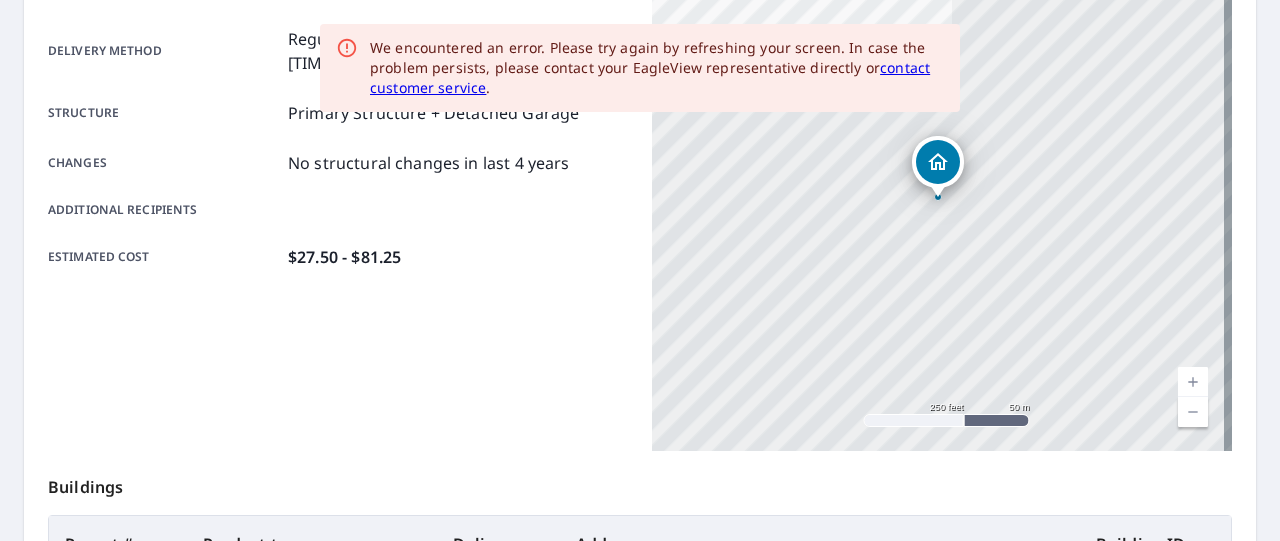 scroll, scrollTop: 634, scrollLeft: 0, axis: vertical 